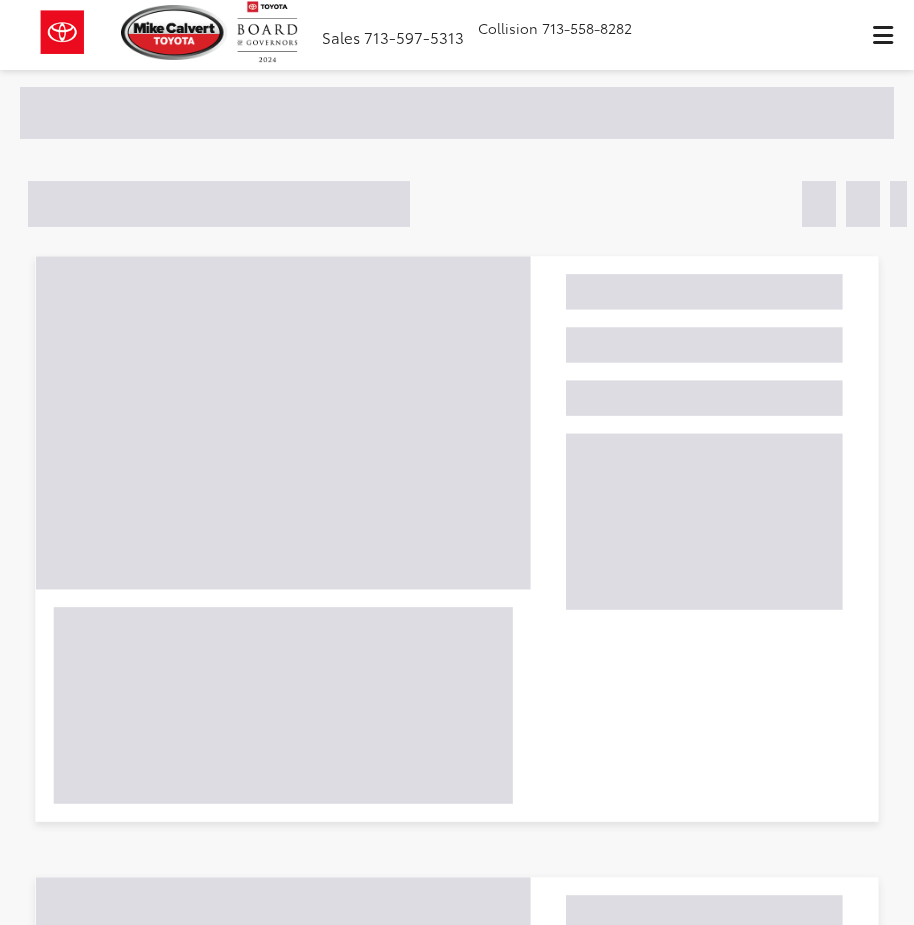 scroll, scrollTop: 0, scrollLeft: 0, axis: both 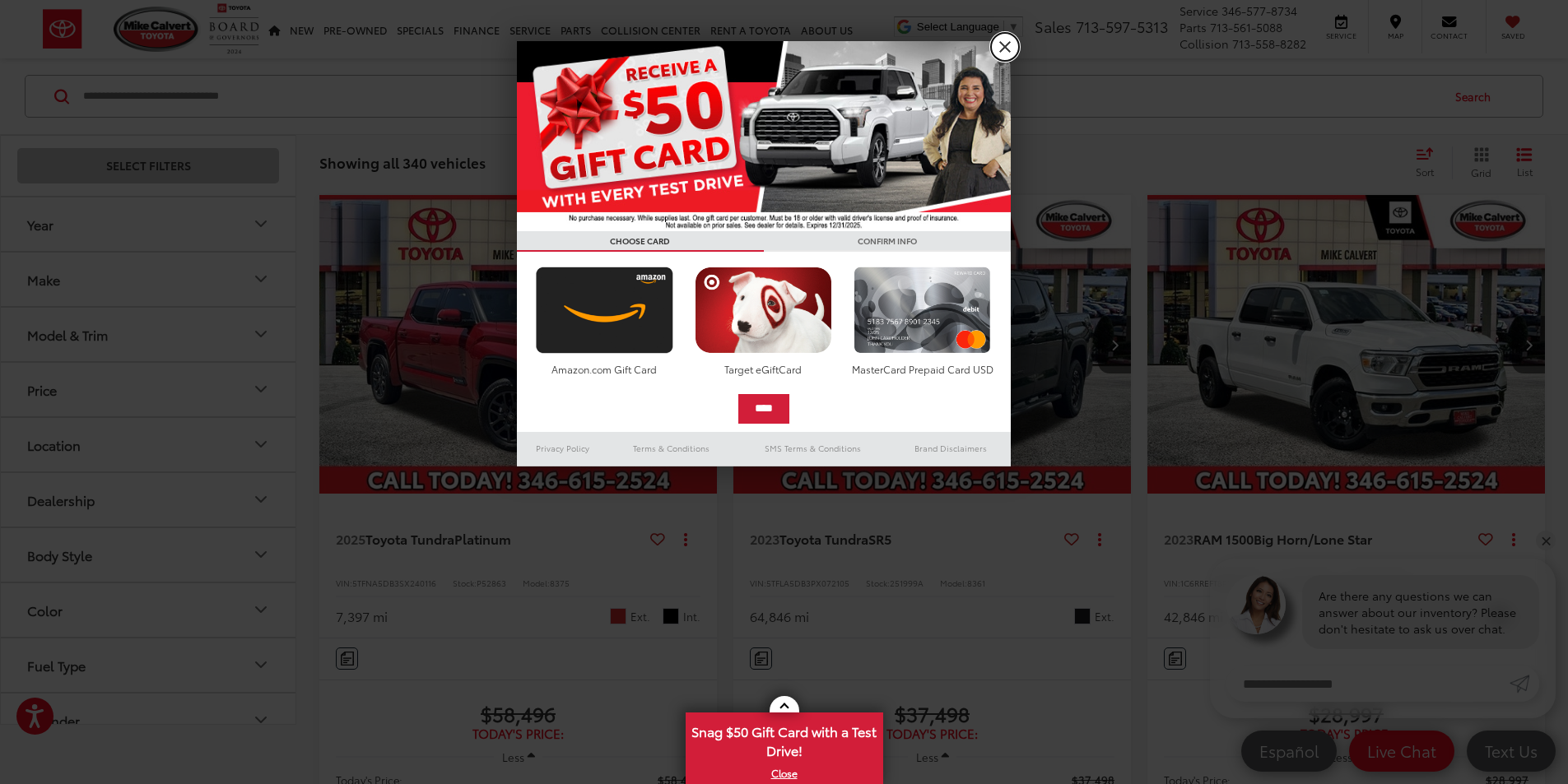 click on "X" at bounding box center [1005, 47] 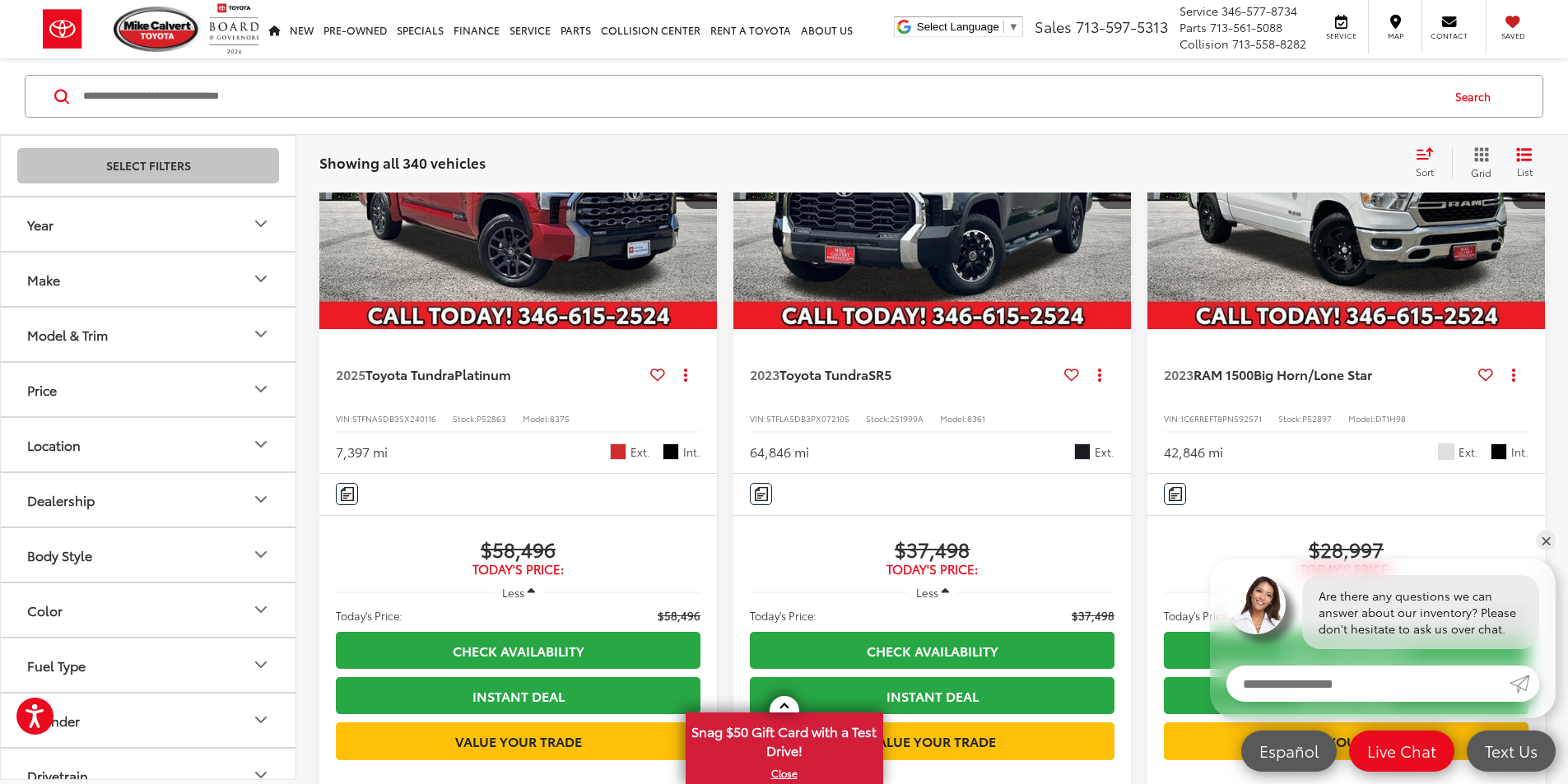scroll, scrollTop: 0, scrollLeft: 0, axis: both 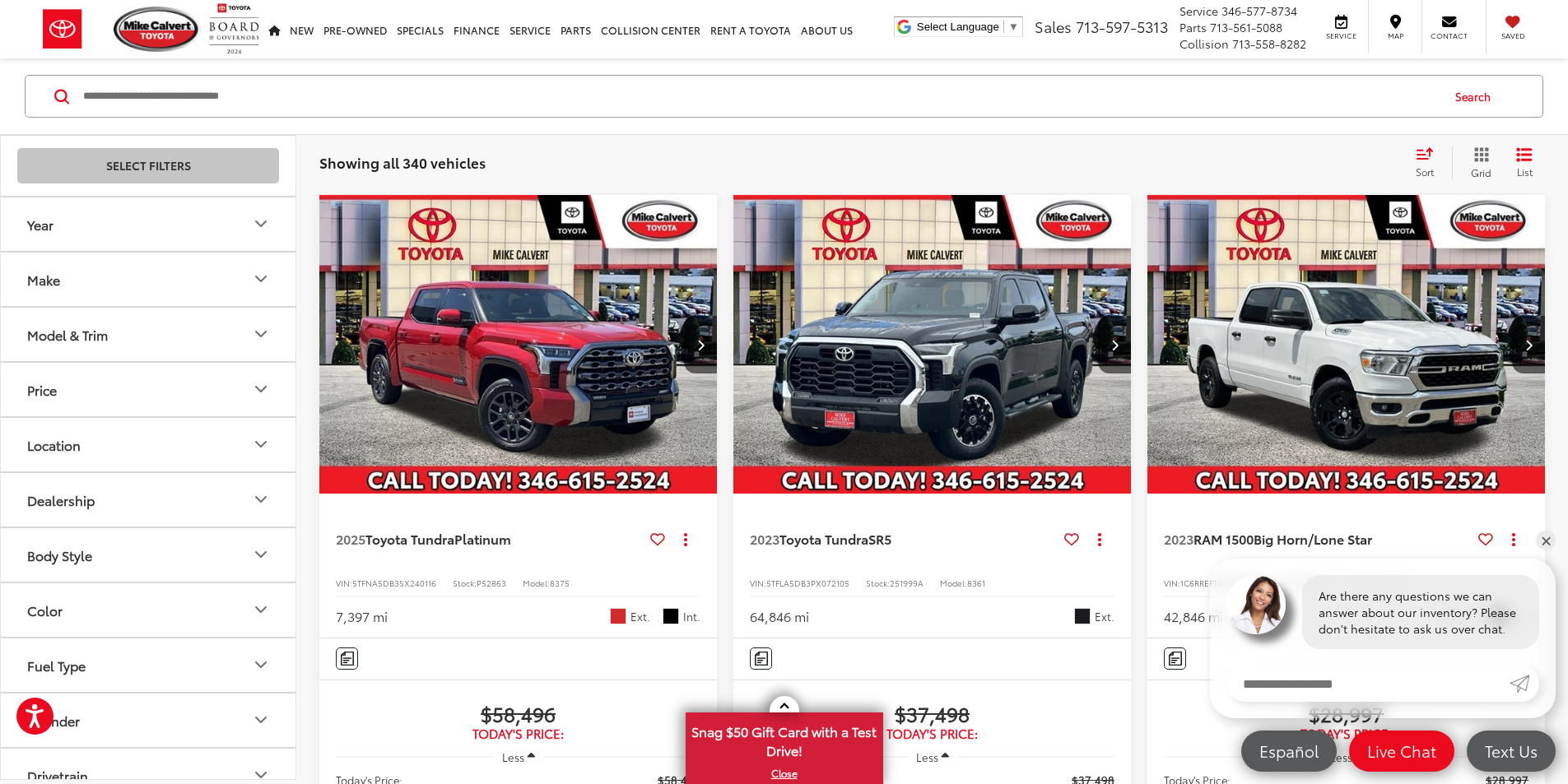 click at bounding box center [761, 96] 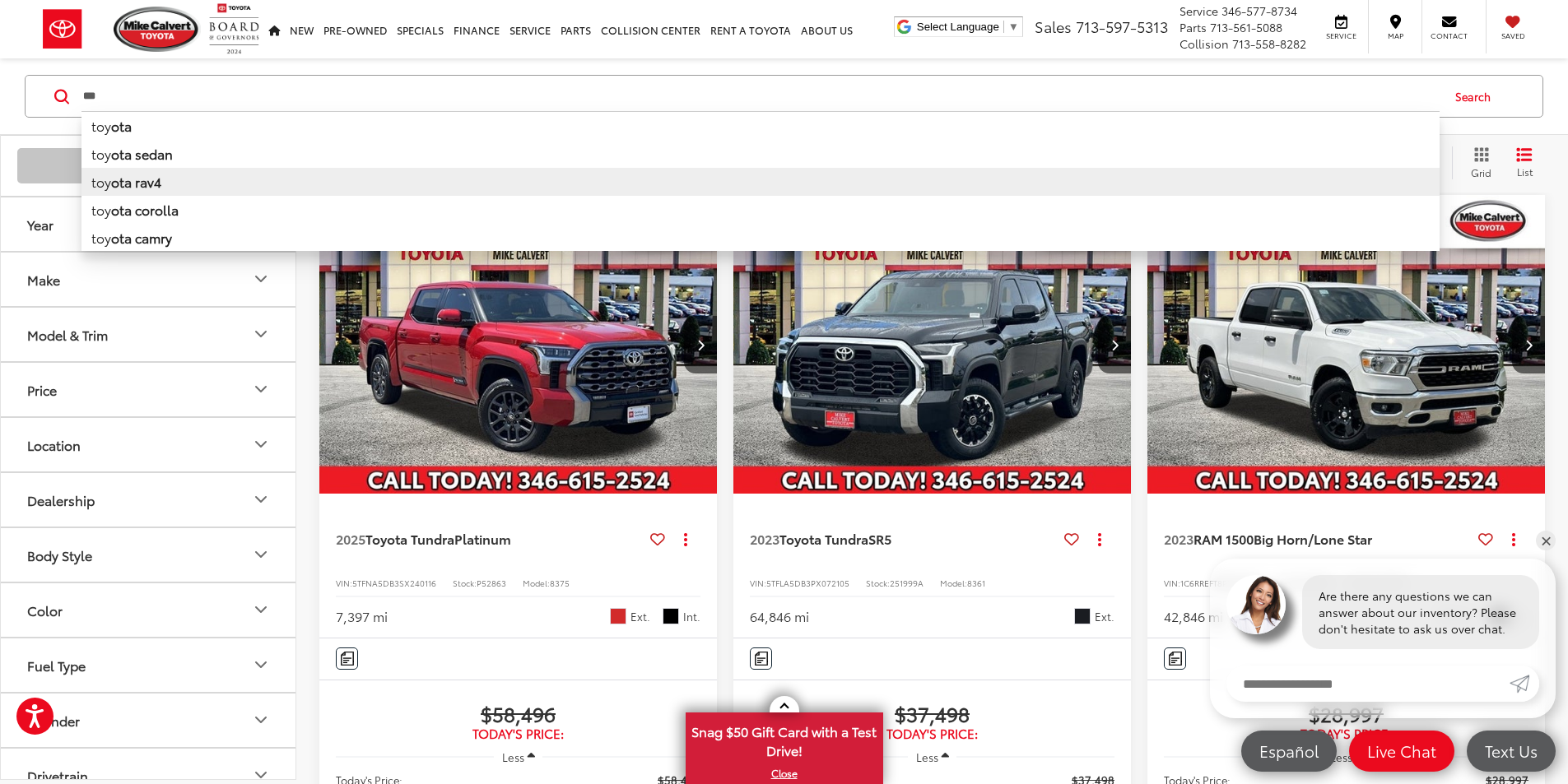 click on "ota rav4" at bounding box center (136, 181) 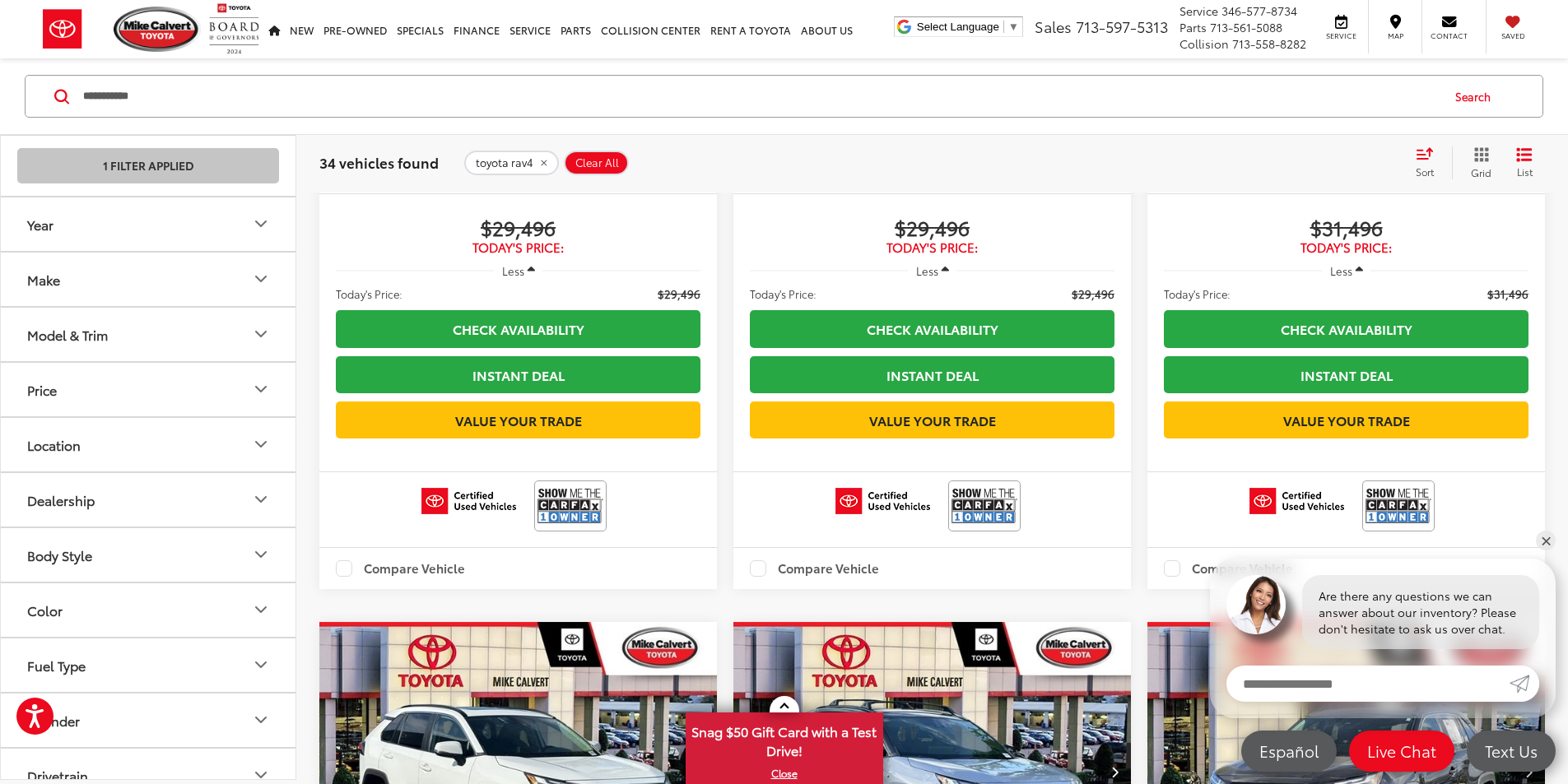 scroll, scrollTop: 1563, scrollLeft: 0, axis: vertical 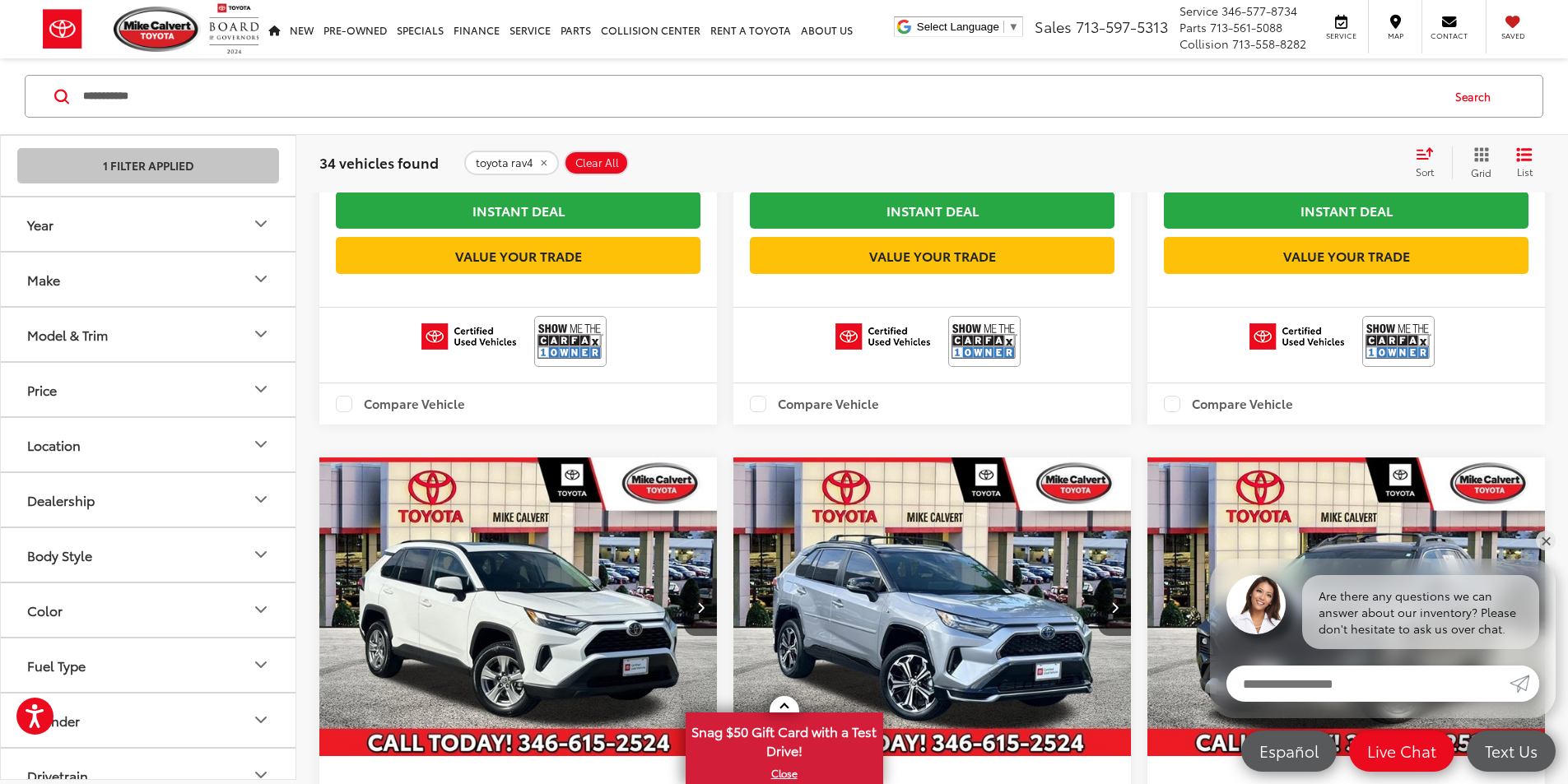 click at bounding box center [1347, 607] 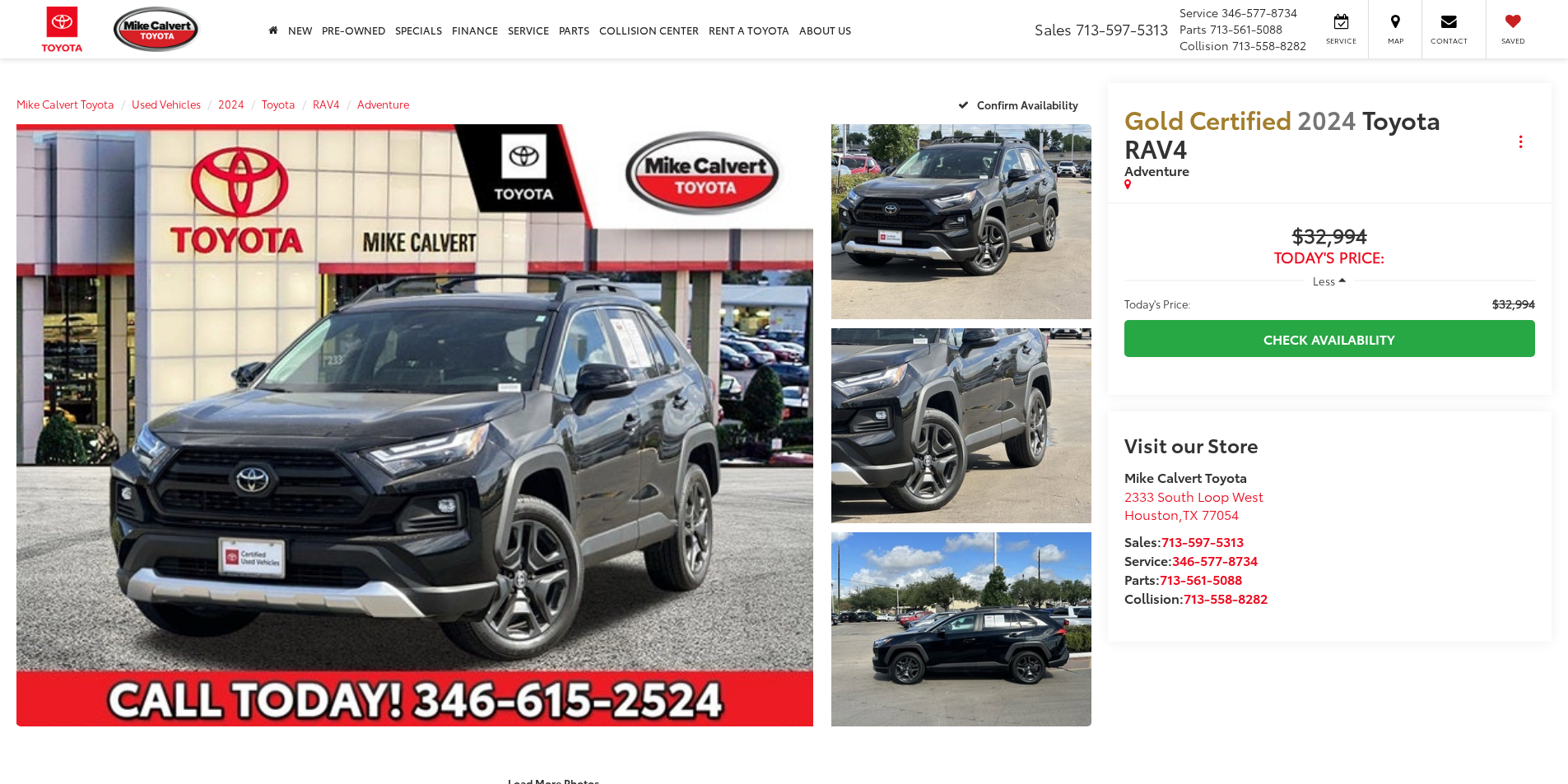 scroll, scrollTop: 0, scrollLeft: 0, axis: both 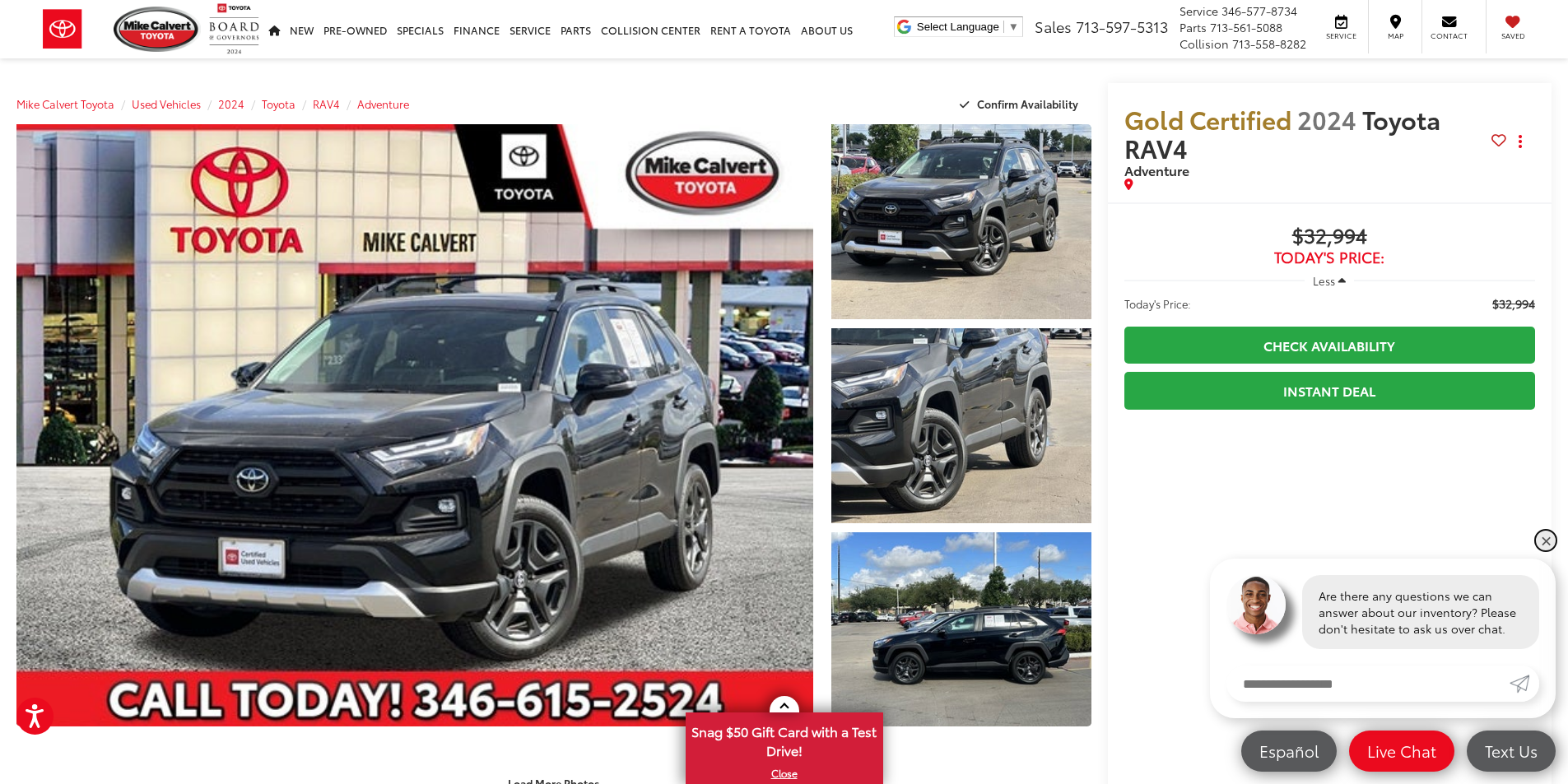 click on "✕" at bounding box center [1546, 540] 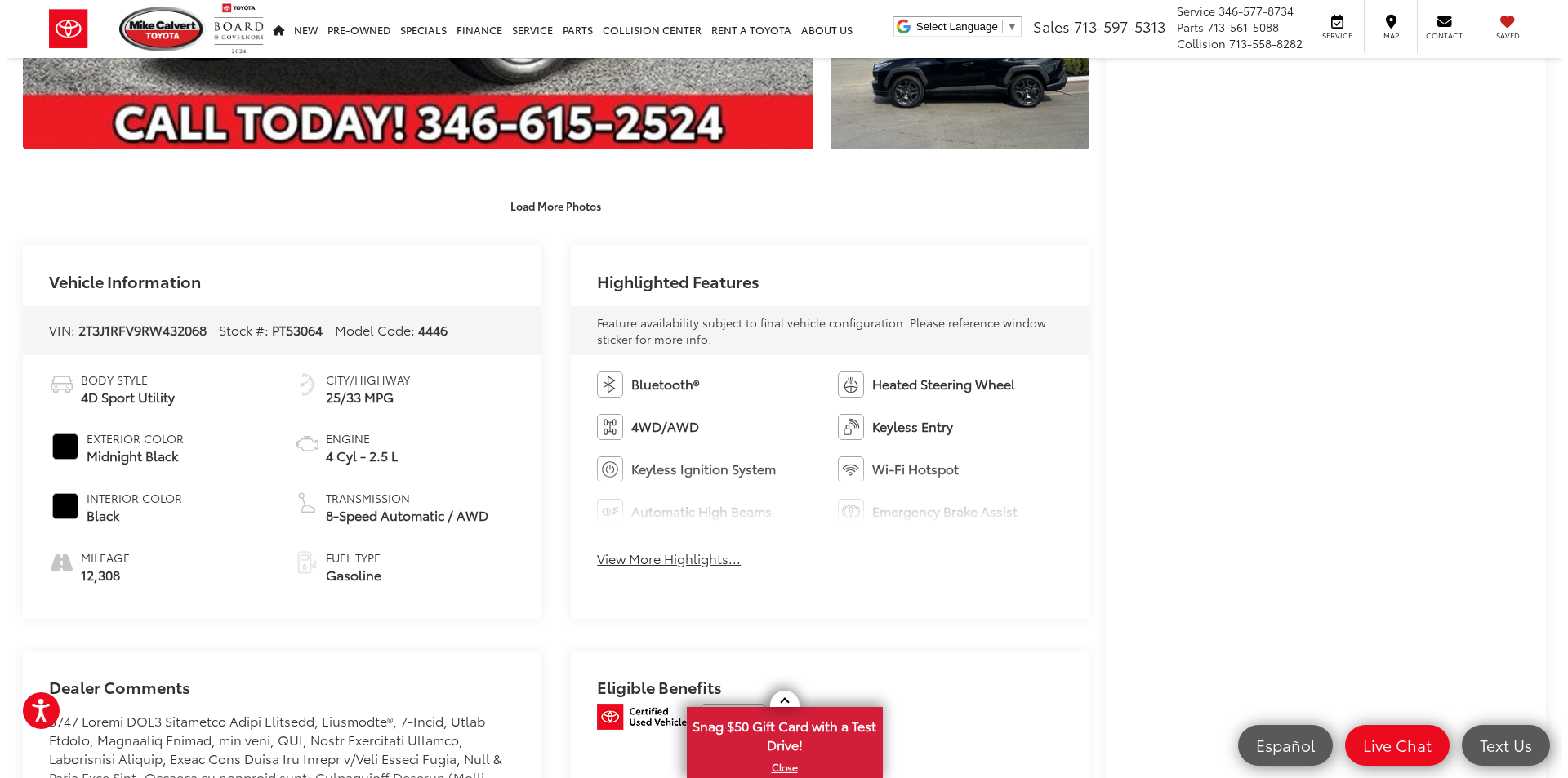 scroll, scrollTop: 82, scrollLeft: 0, axis: vertical 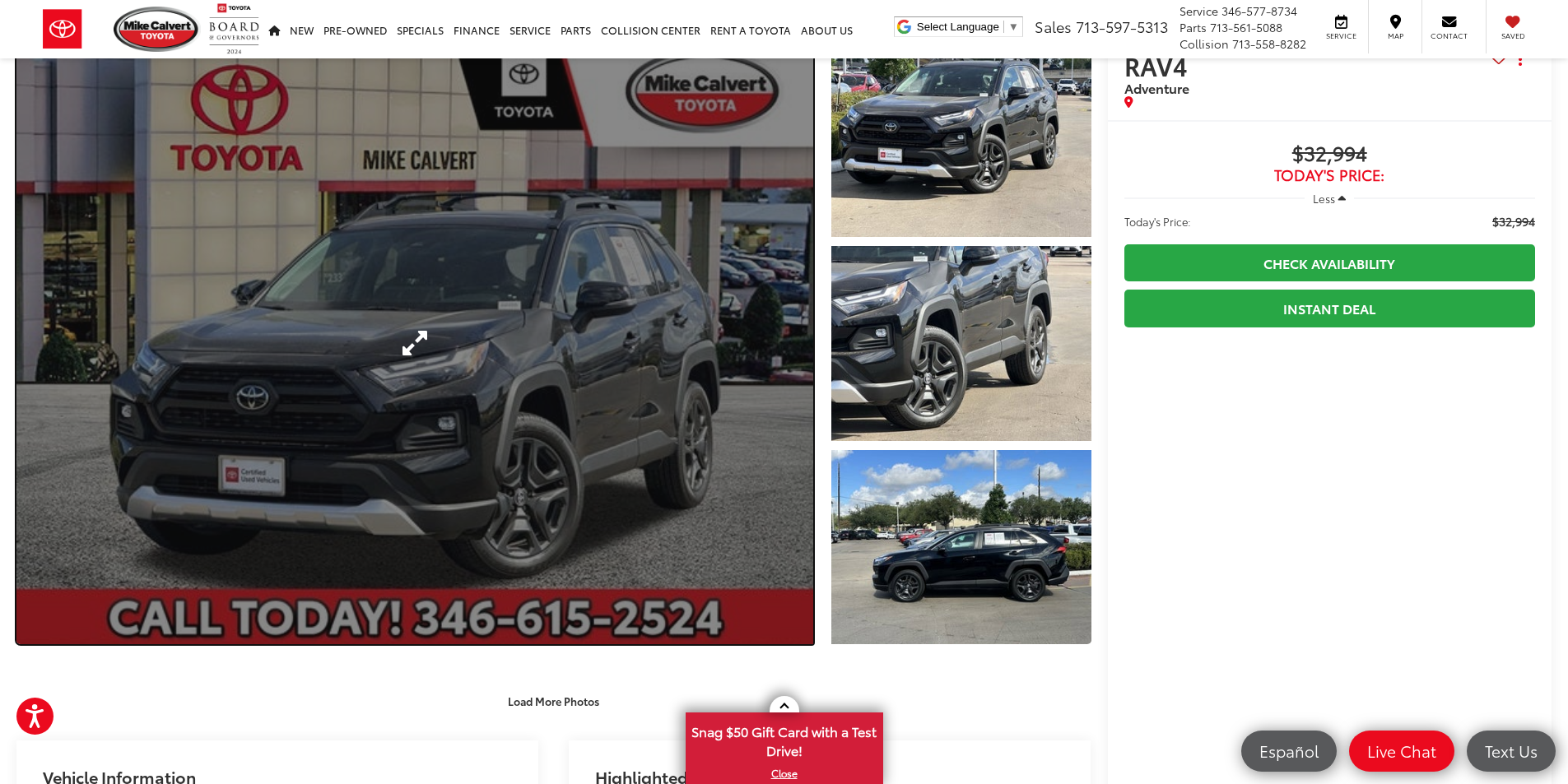 click at bounding box center [415, 343] 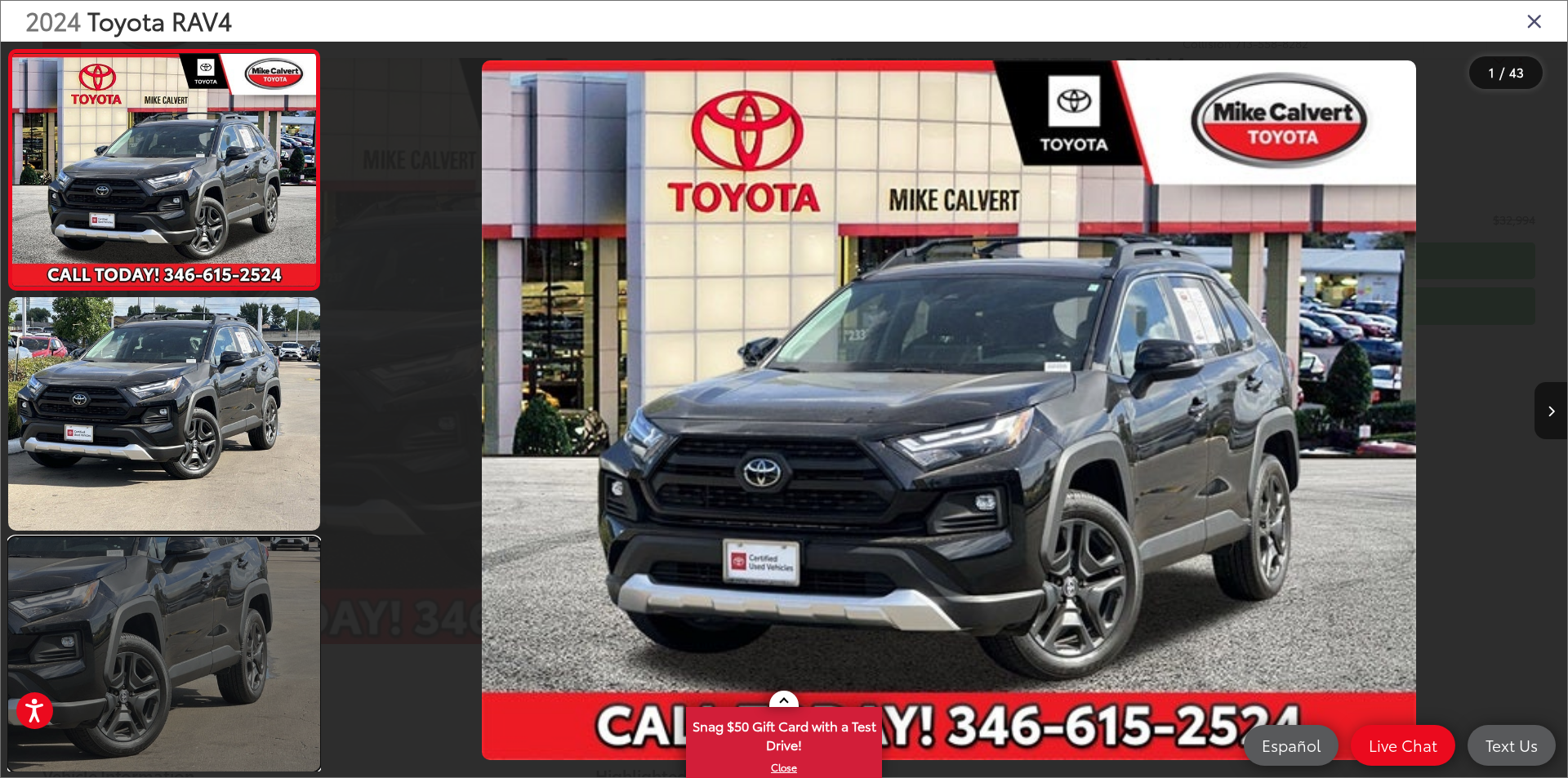 click at bounding box center (164, 654) 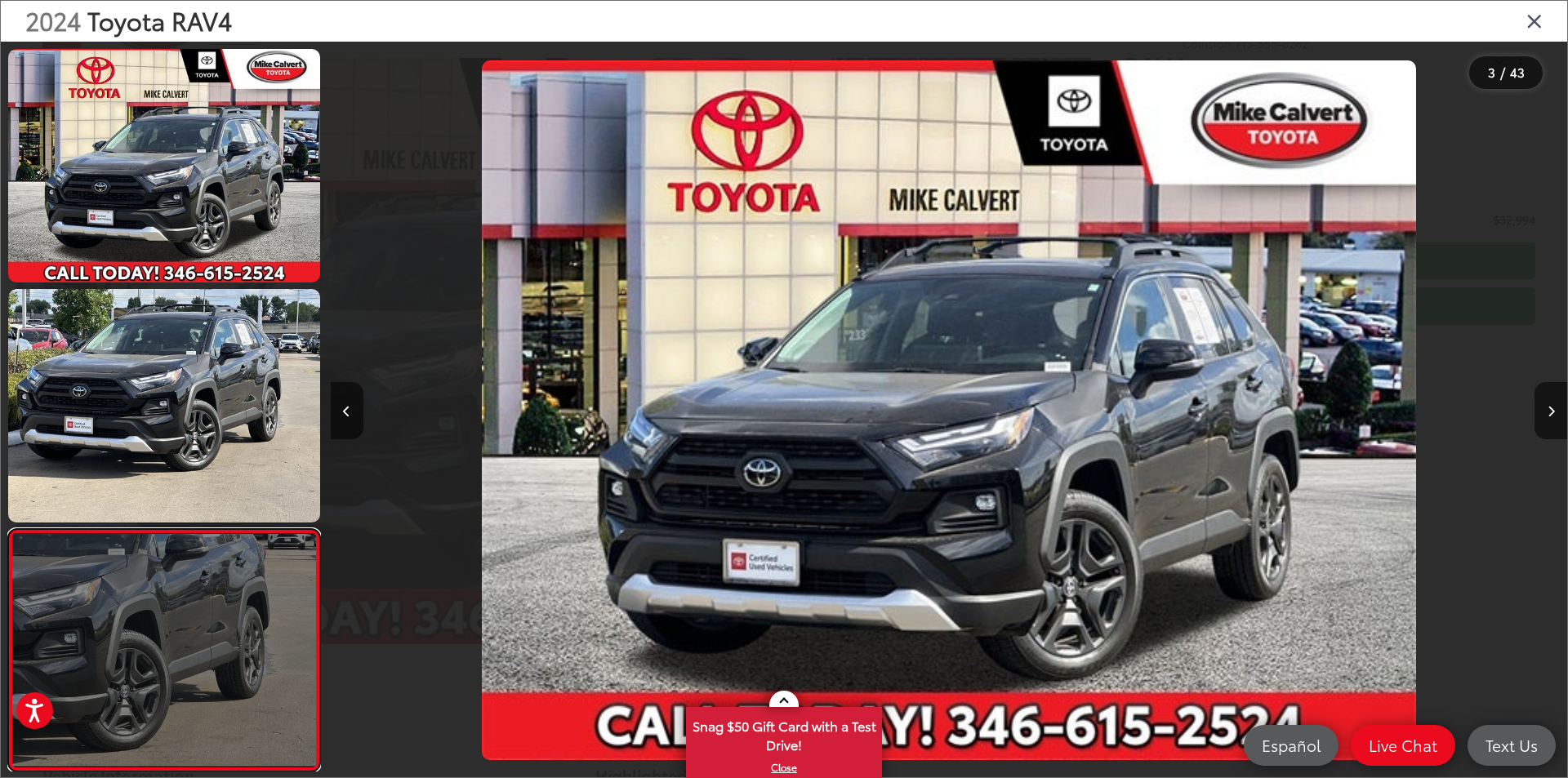 scroll, scrollTop: 0, scrollLeft: 2474, axis: horizontal 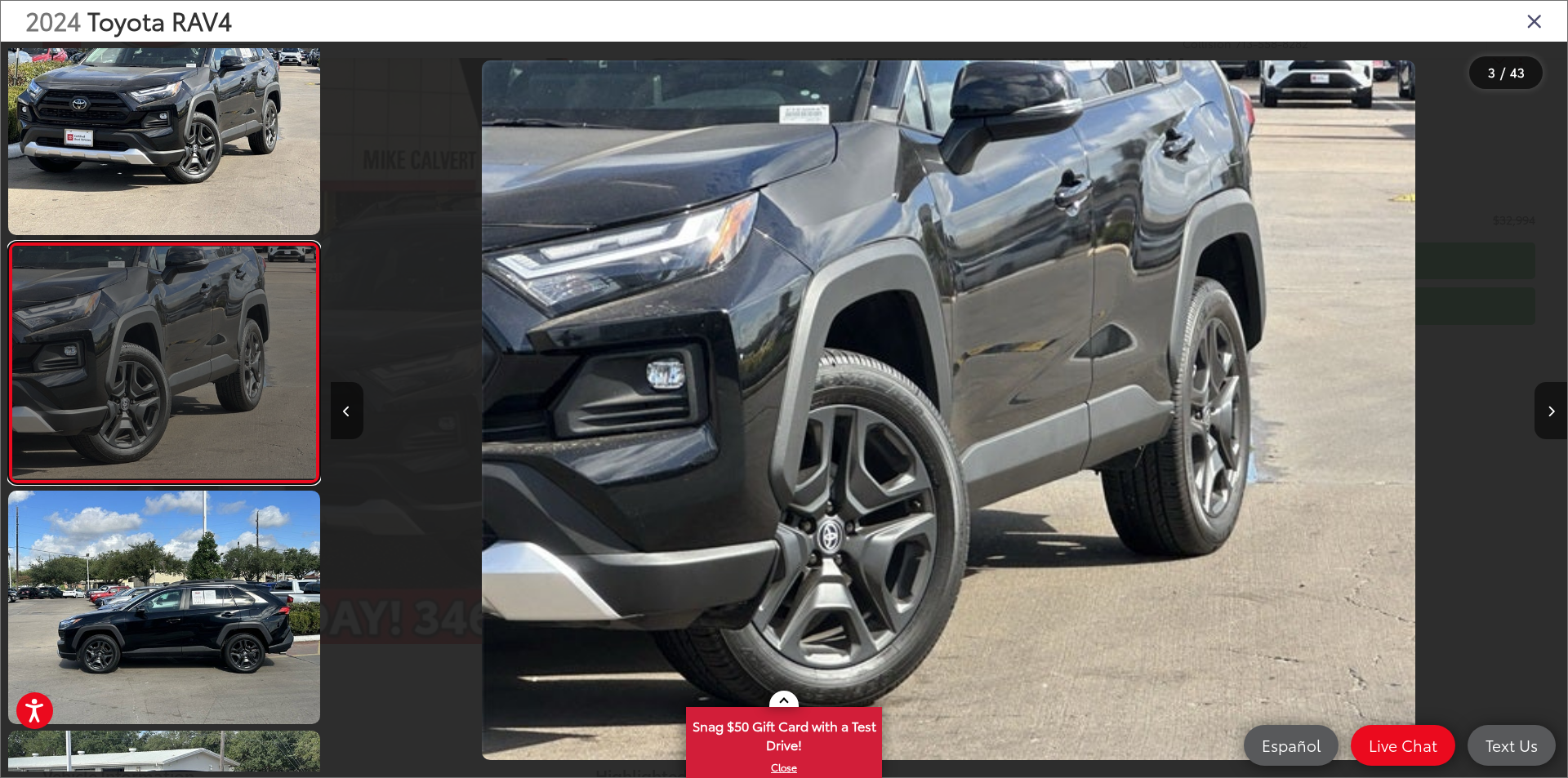 click at bounding box center (164, 362) 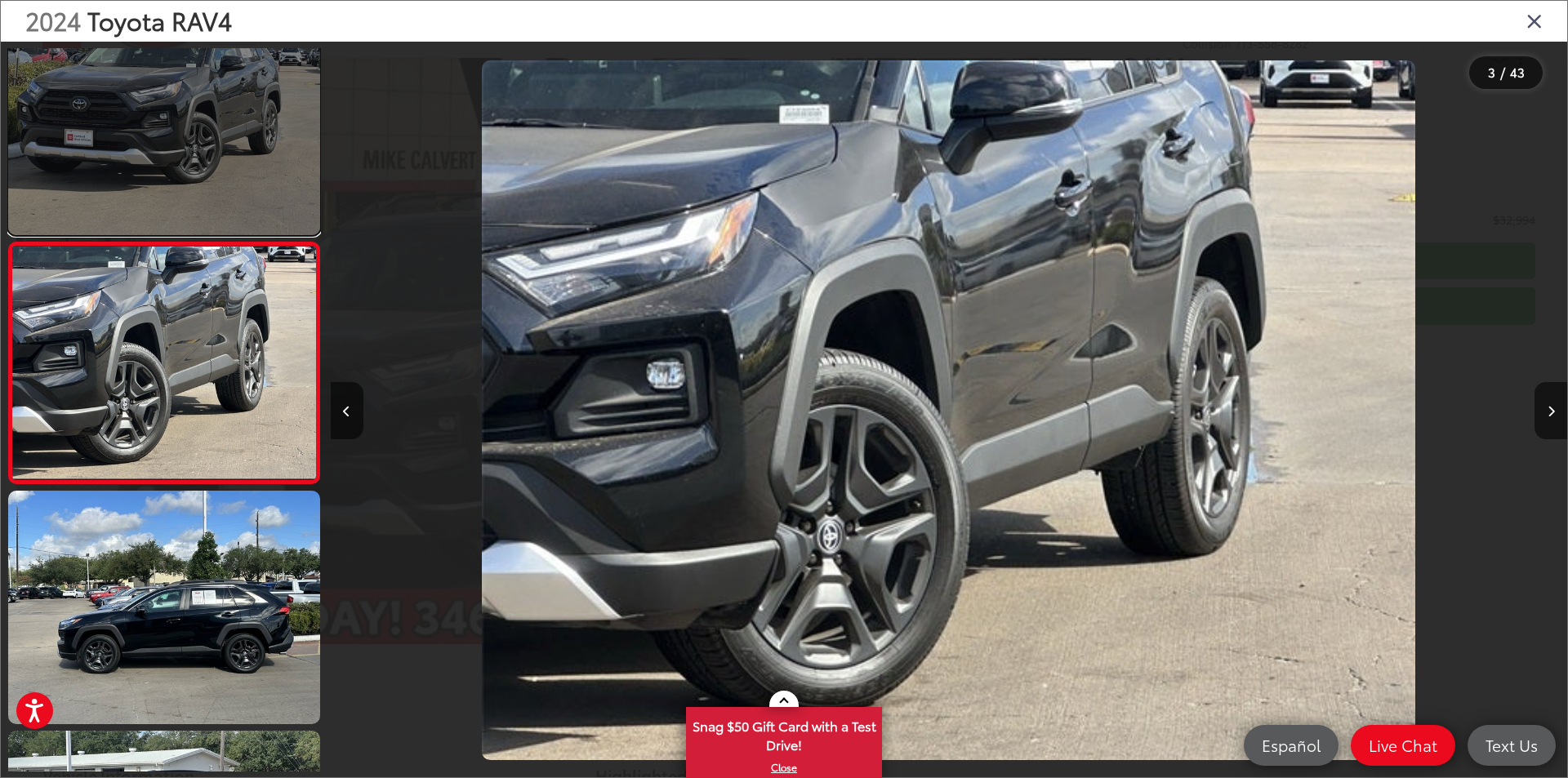click at bounding box center [164, 118] 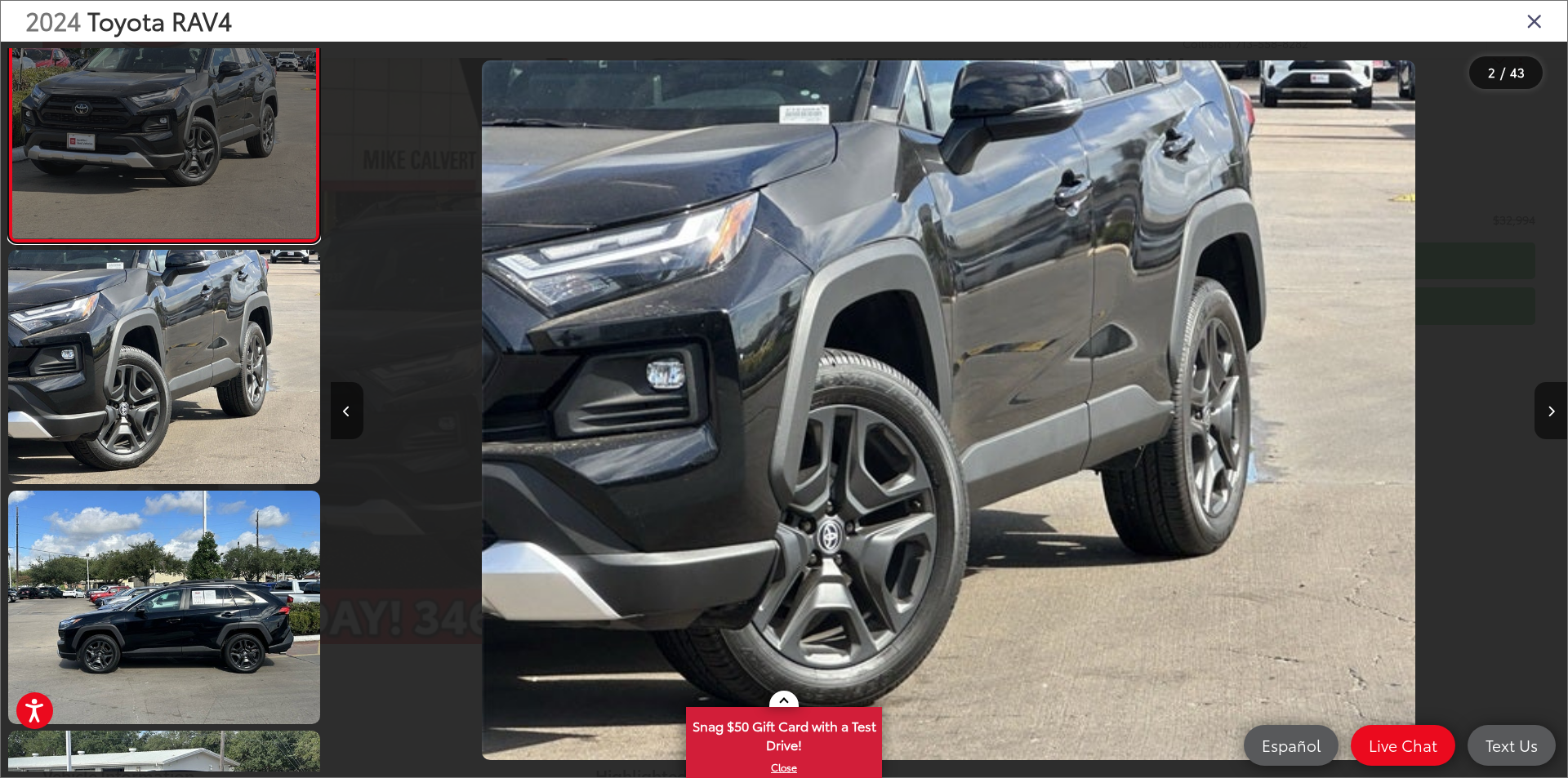 scroll, scrollTop: 0, scrollLeft: 1236, axis: horizontal 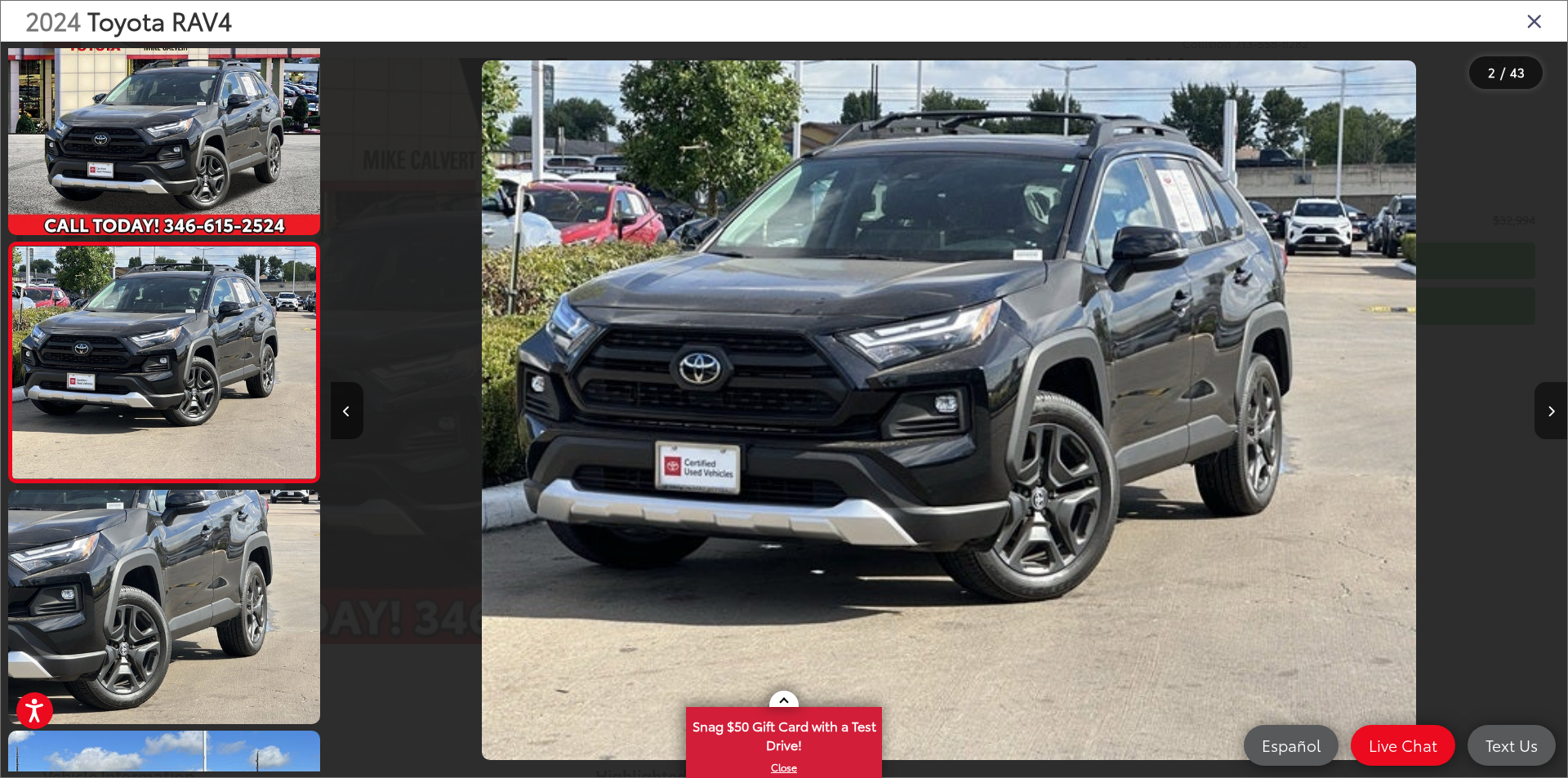 click at bounding box center (1551, 411) 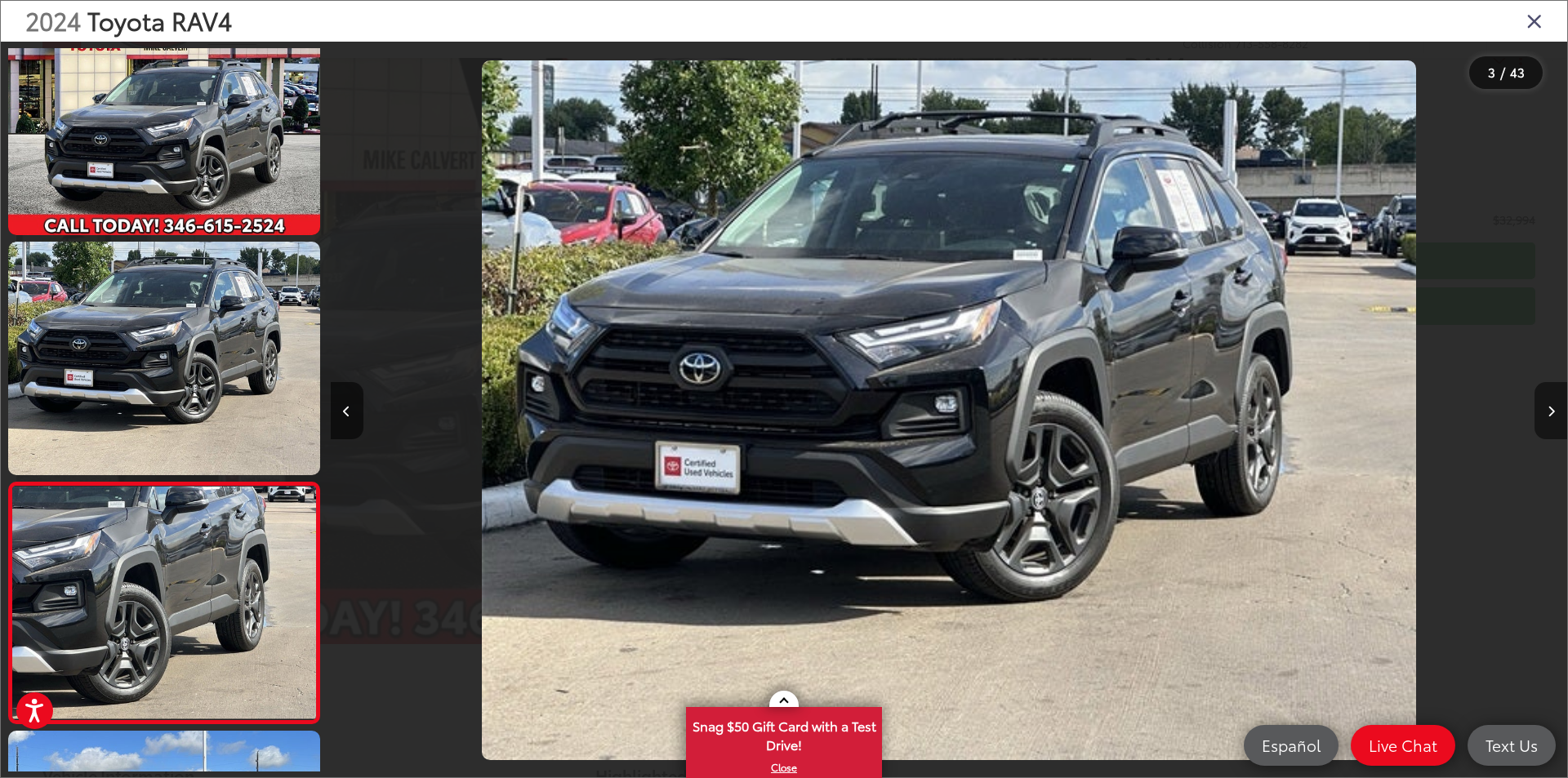 scroll, scrollTop: 0, scrollLeft: 2474, axis: horizontal 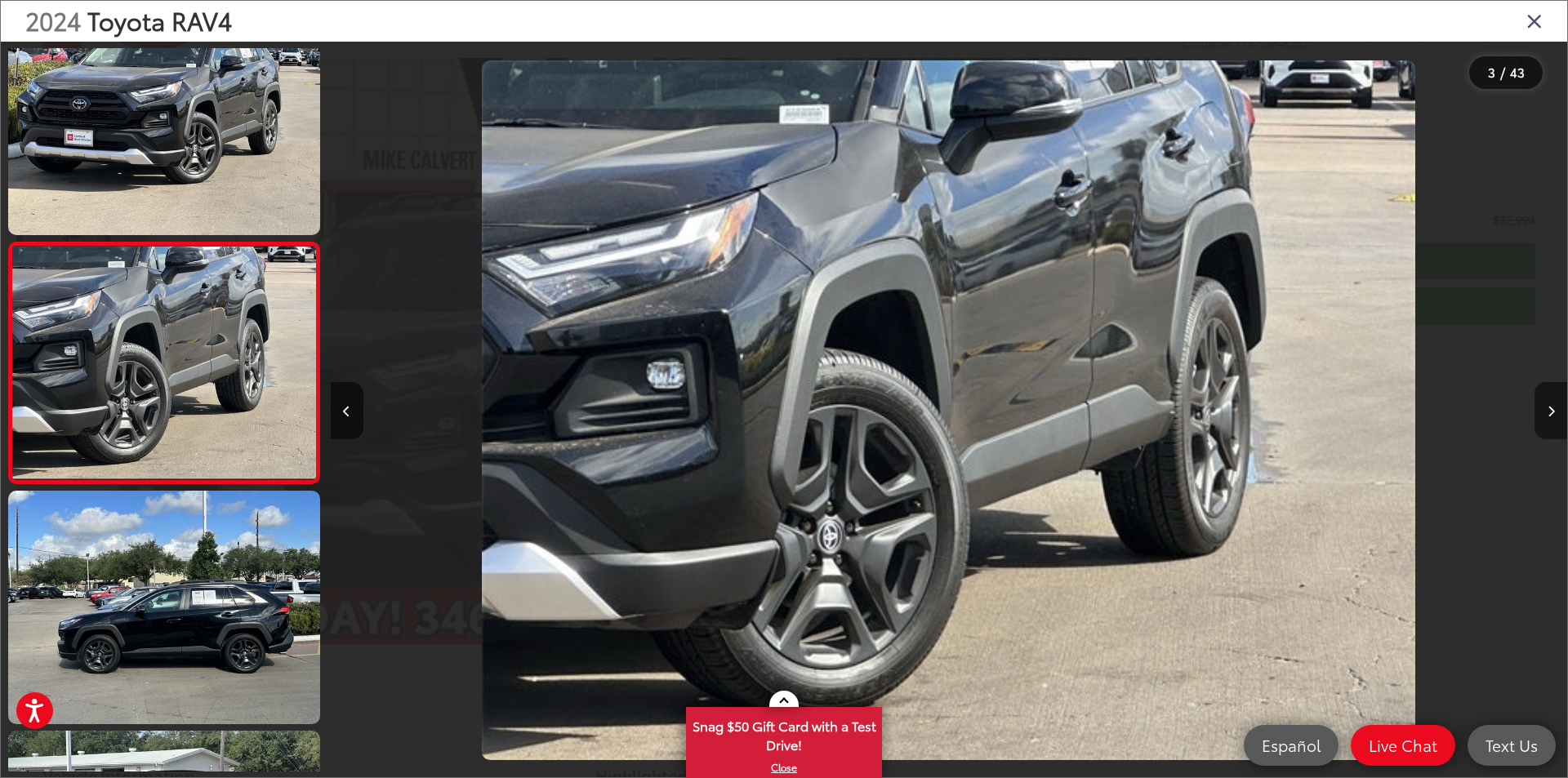 click at bounding box center [1551, 411] 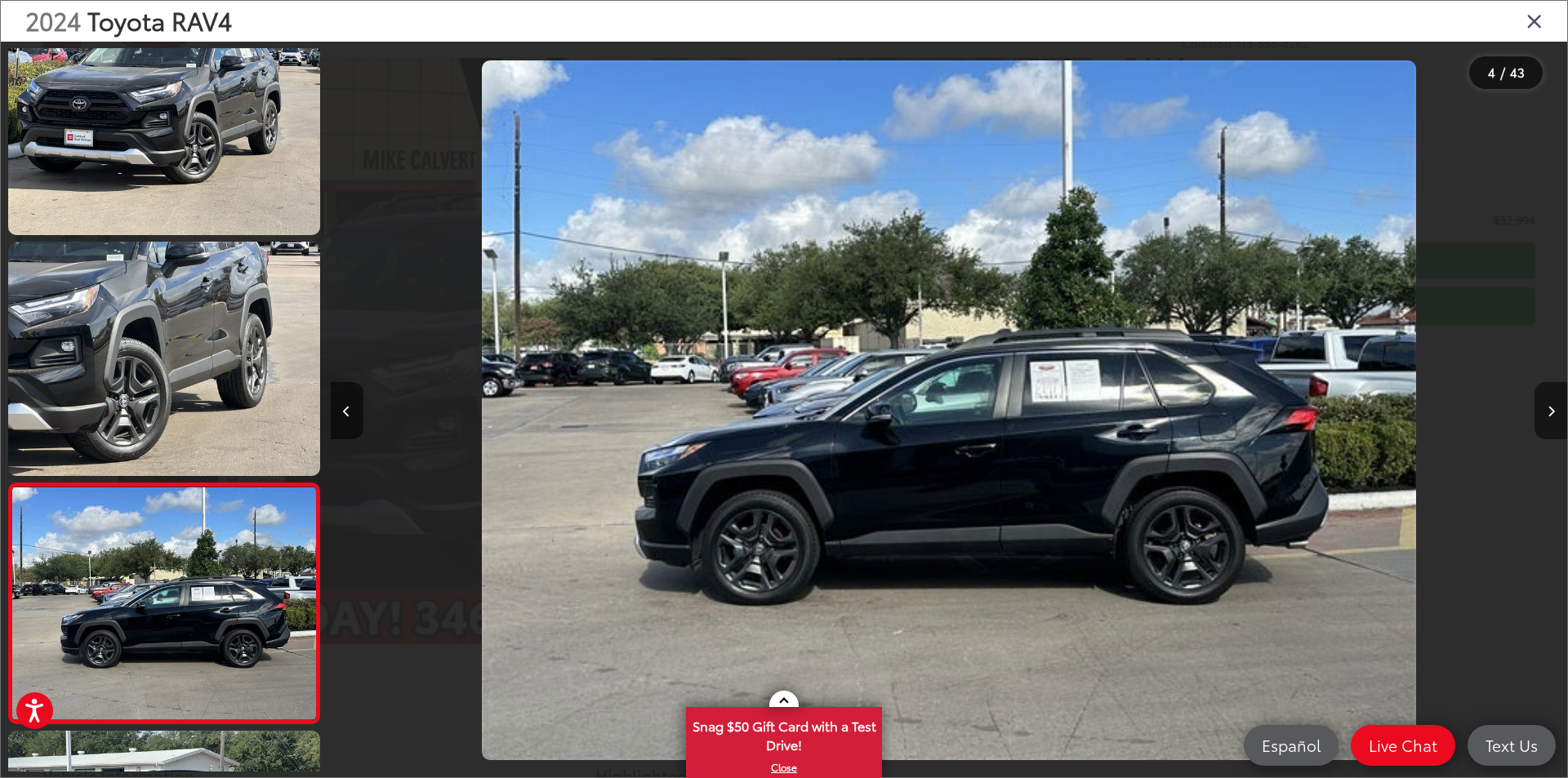 scroll, scrollTop: 528, scrollLeft: 0, axis: vertical 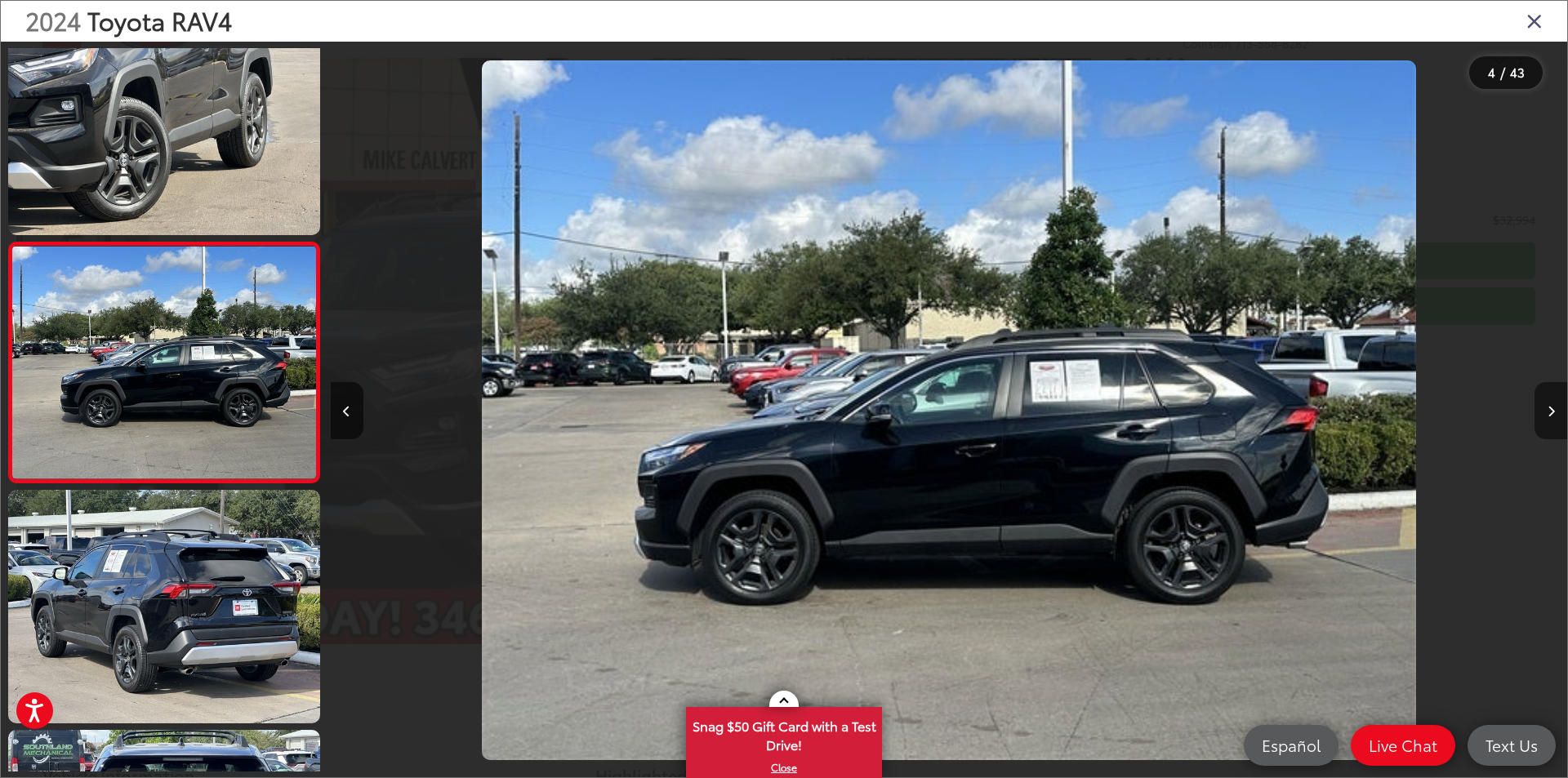 click at bounding box center [1551, 411] 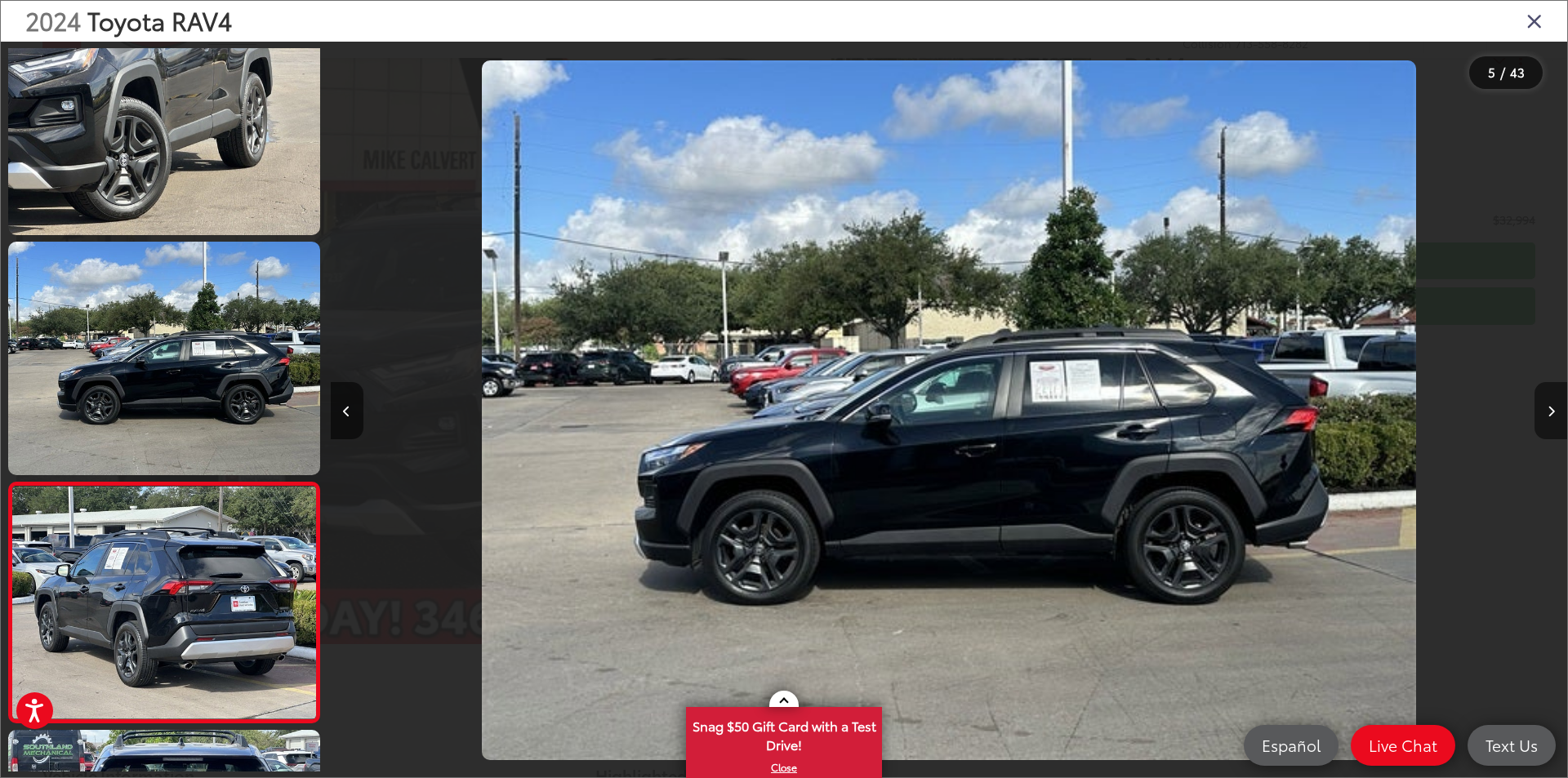 scroll, scrollTop: 0, scrollLeft: 4947, axis: horizontal 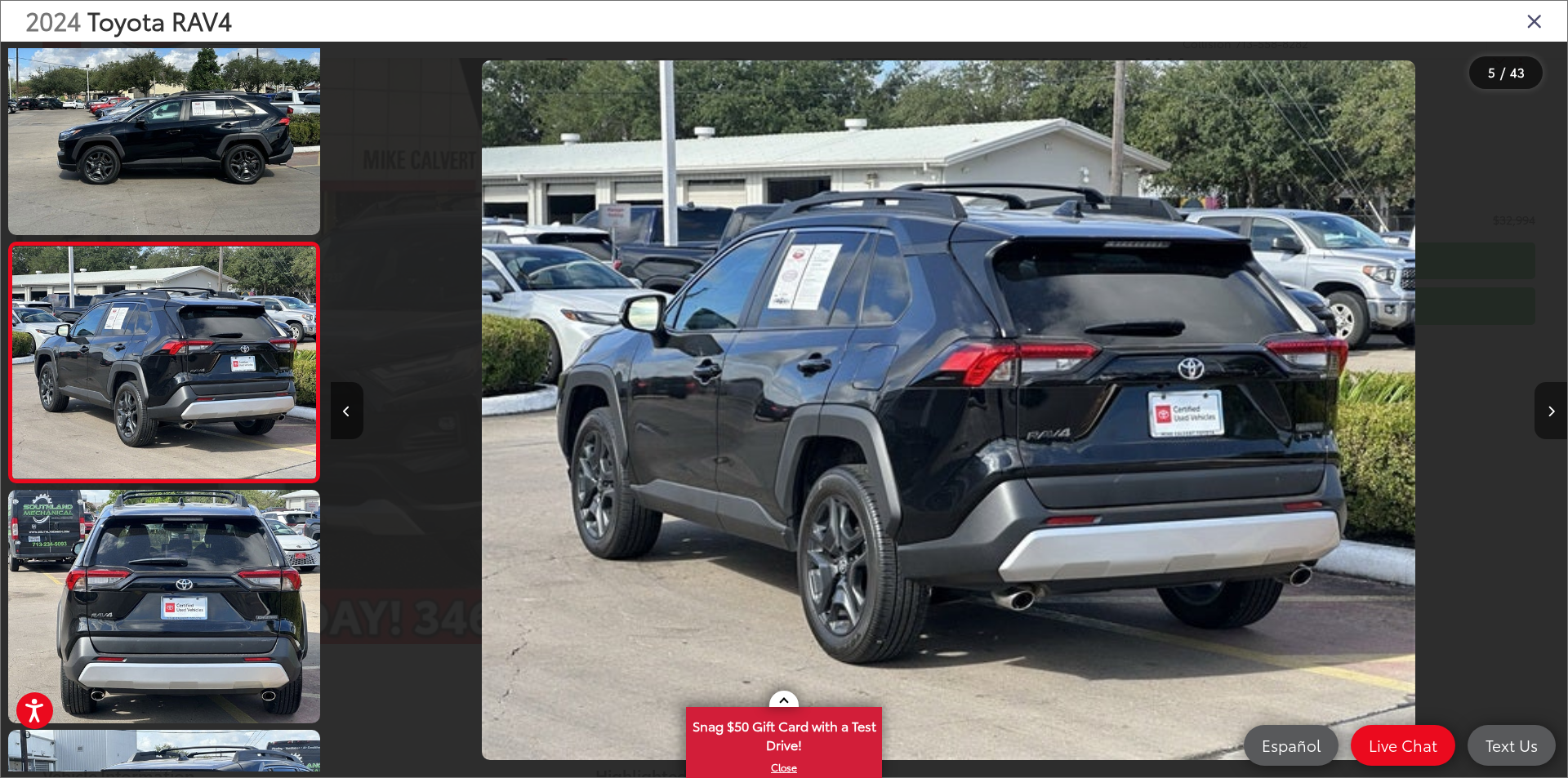 click at bounding box center (1551, 411) 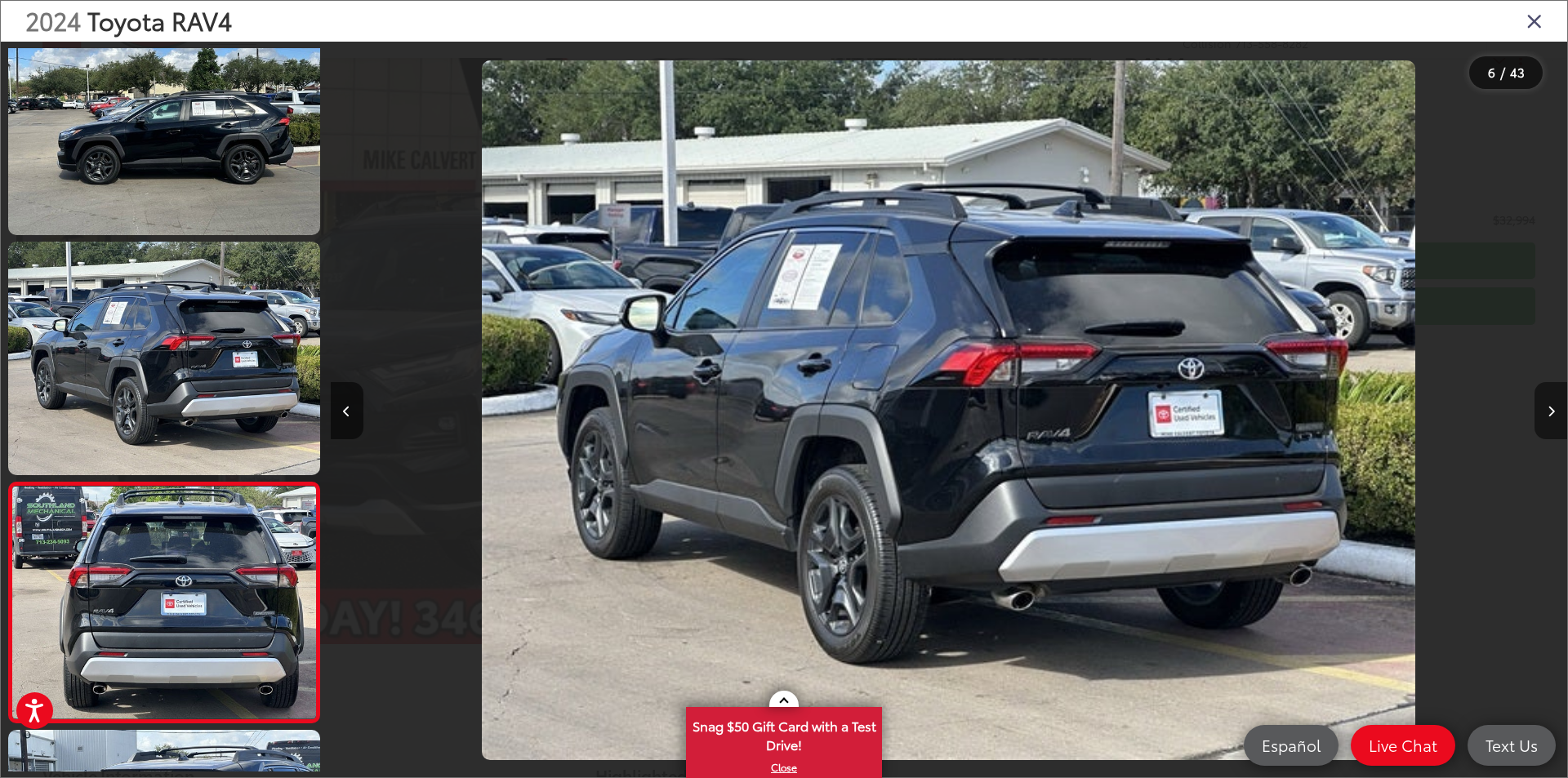 scroll, scrollTop: 0, scrollLeft: 6184, axis: horizontal 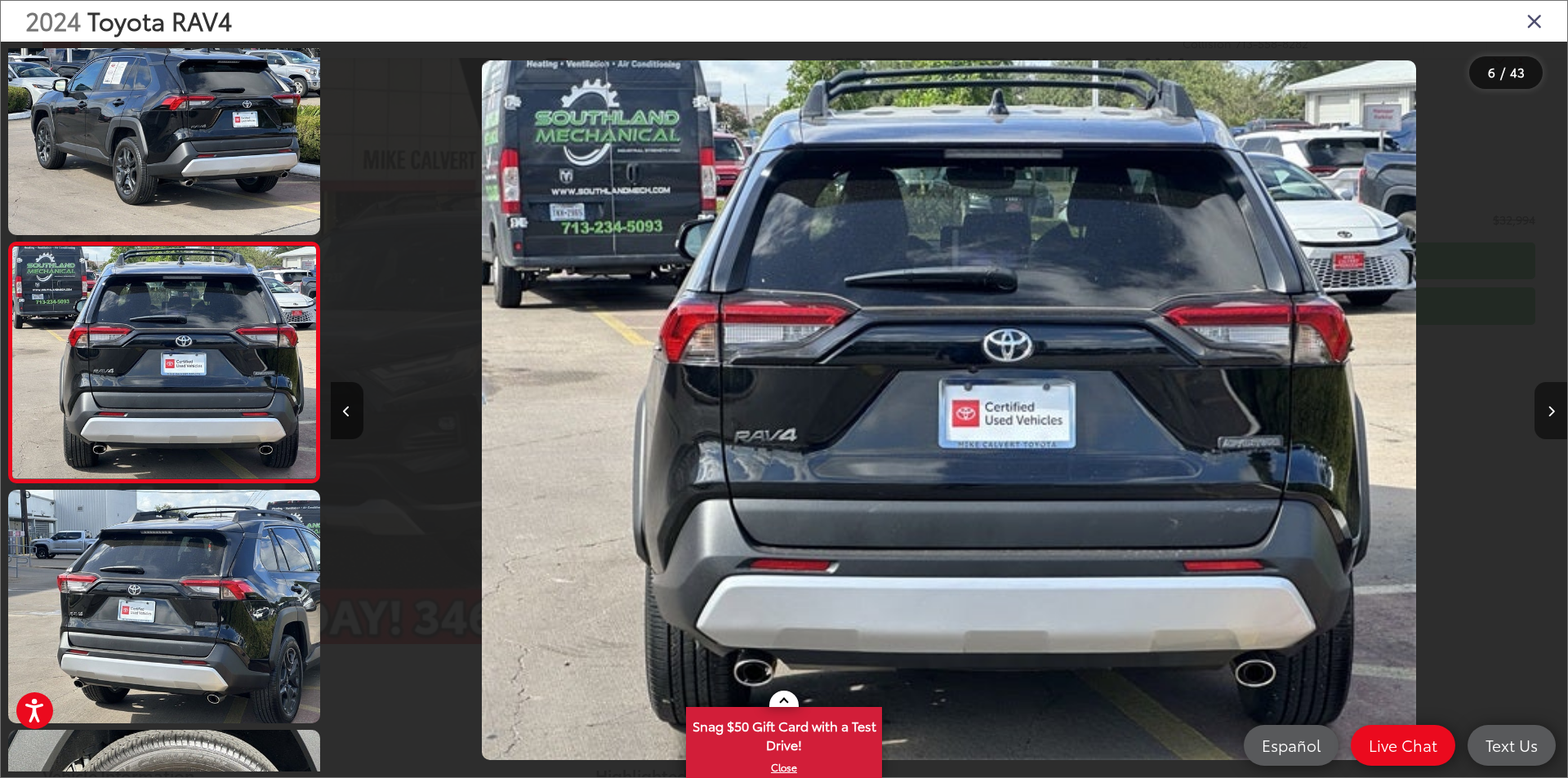 click at bounding box center [1551, 411] 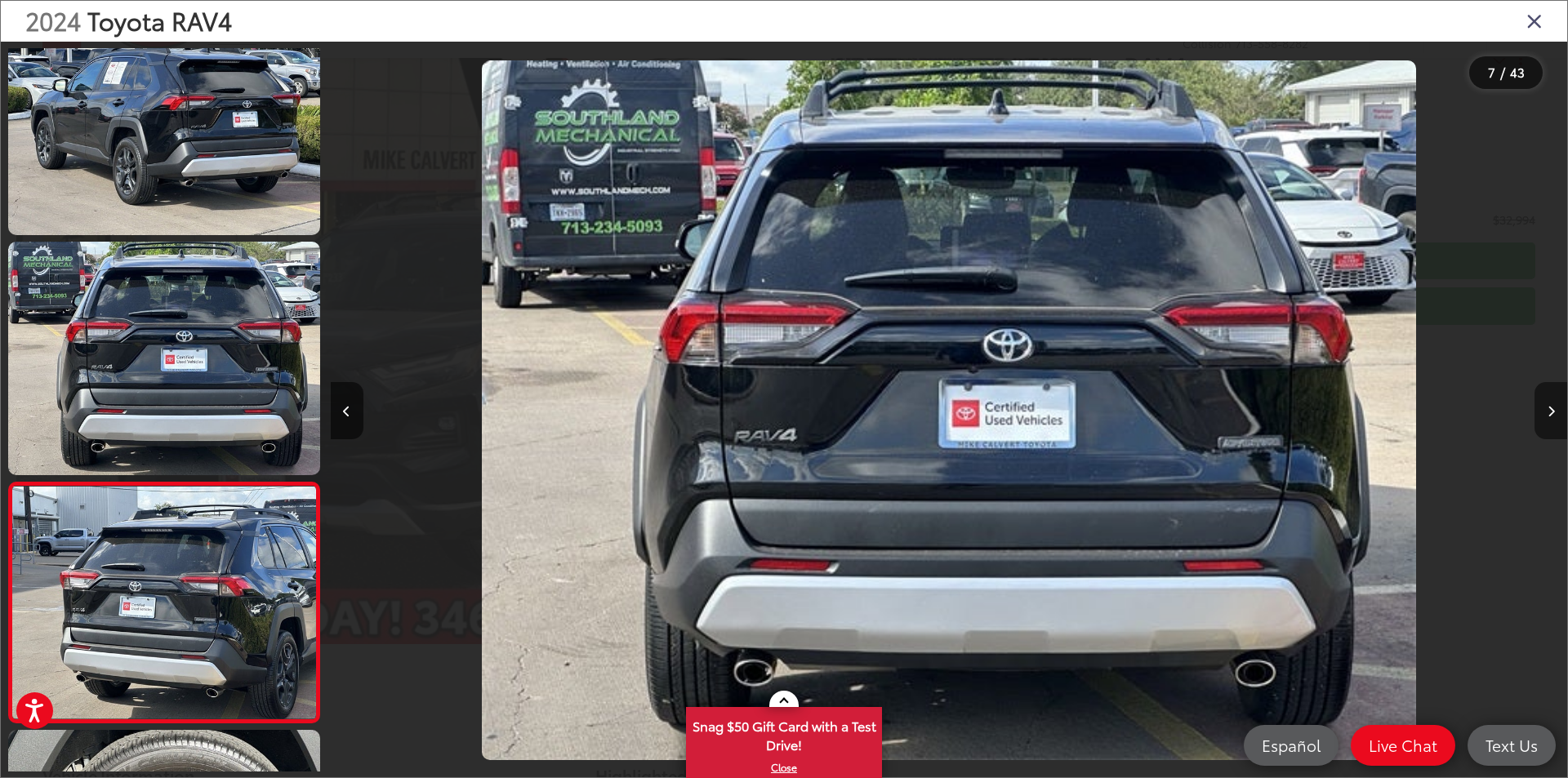 scroll, scrollTop: 0, scrollLeft: 7420, axis: horizontal 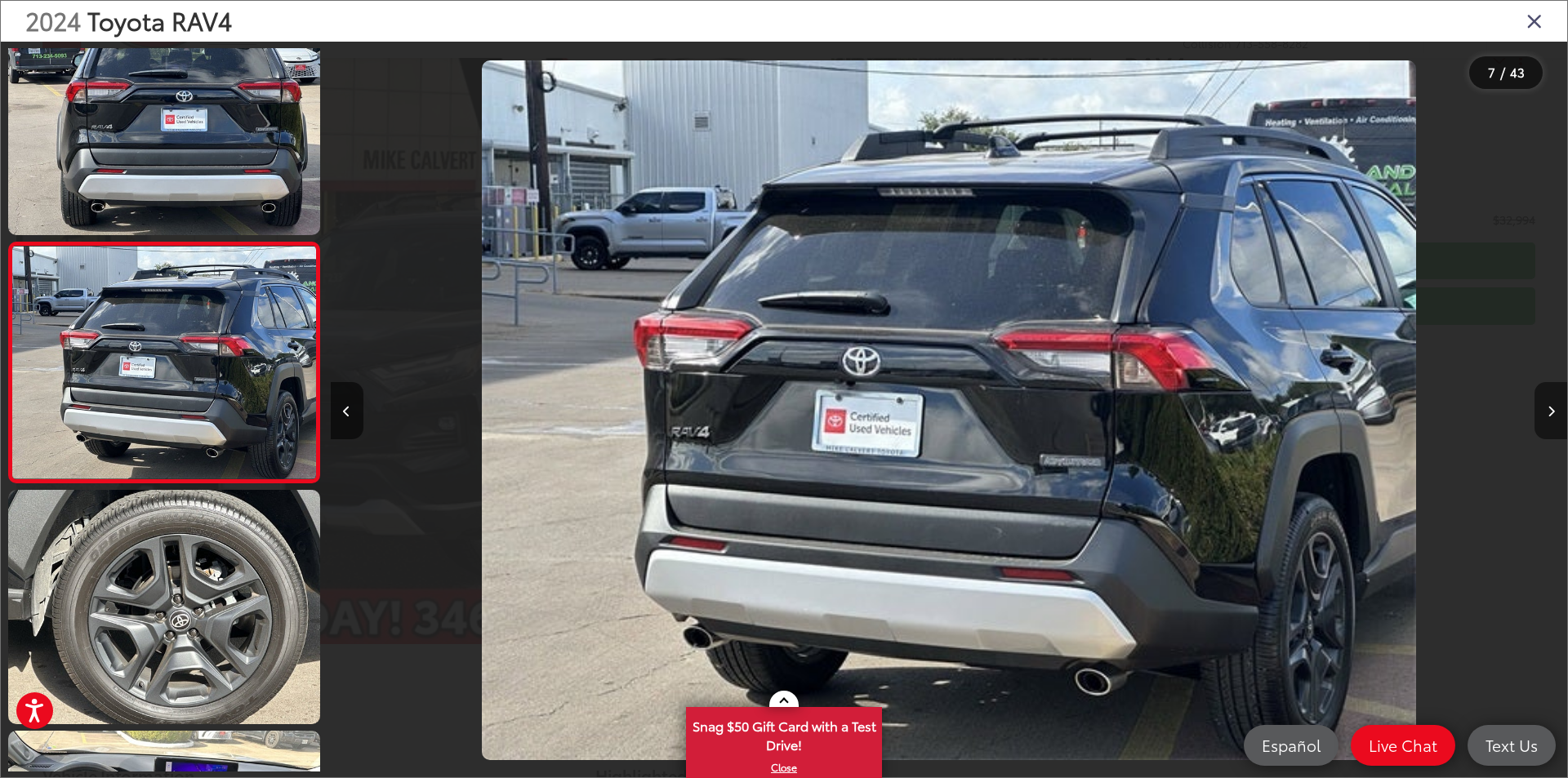 click at bounding box center (1551, 411) 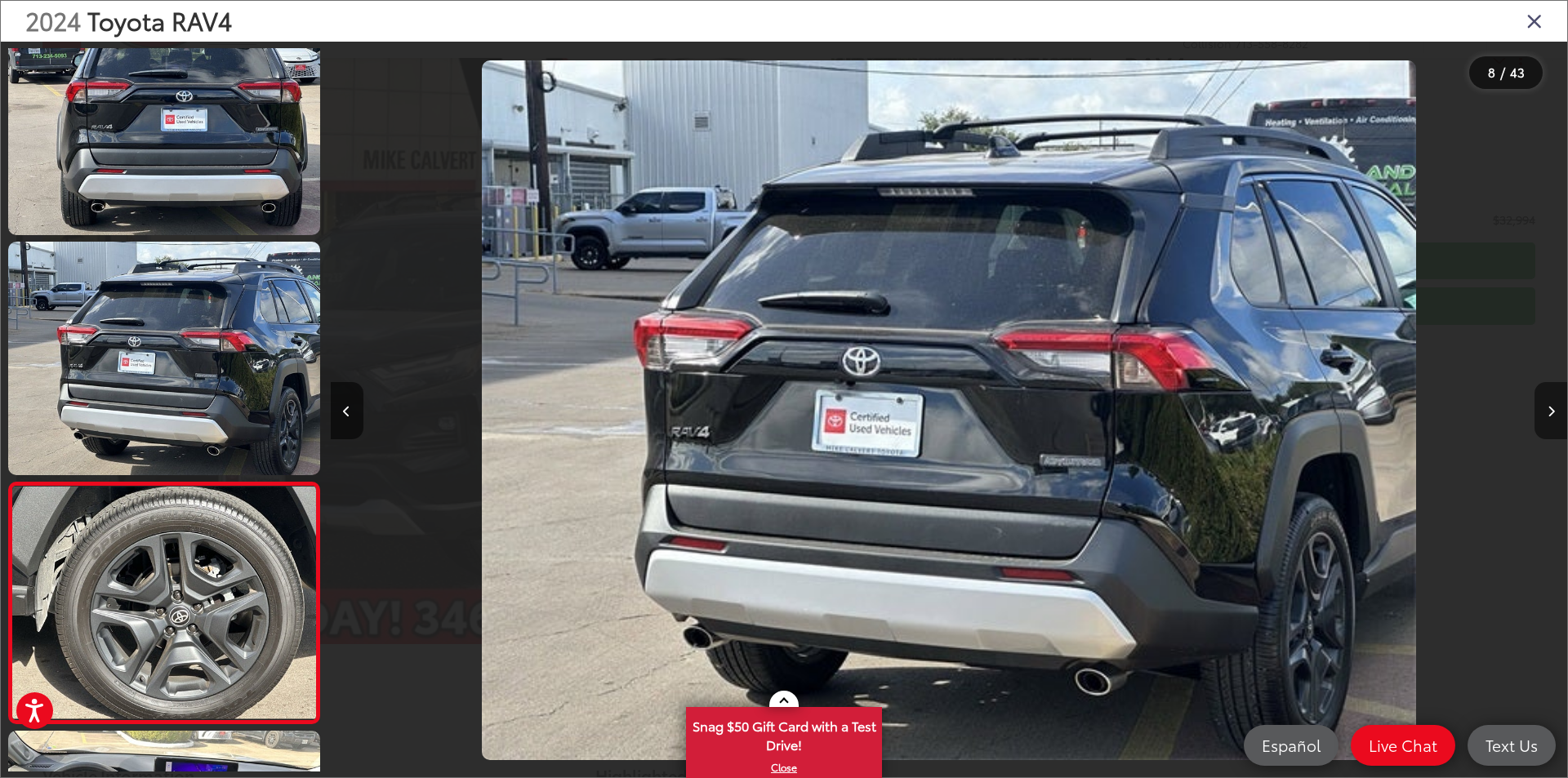 scroll, scrollTop: 0, scrollLeft: 8657, axis: horizontal 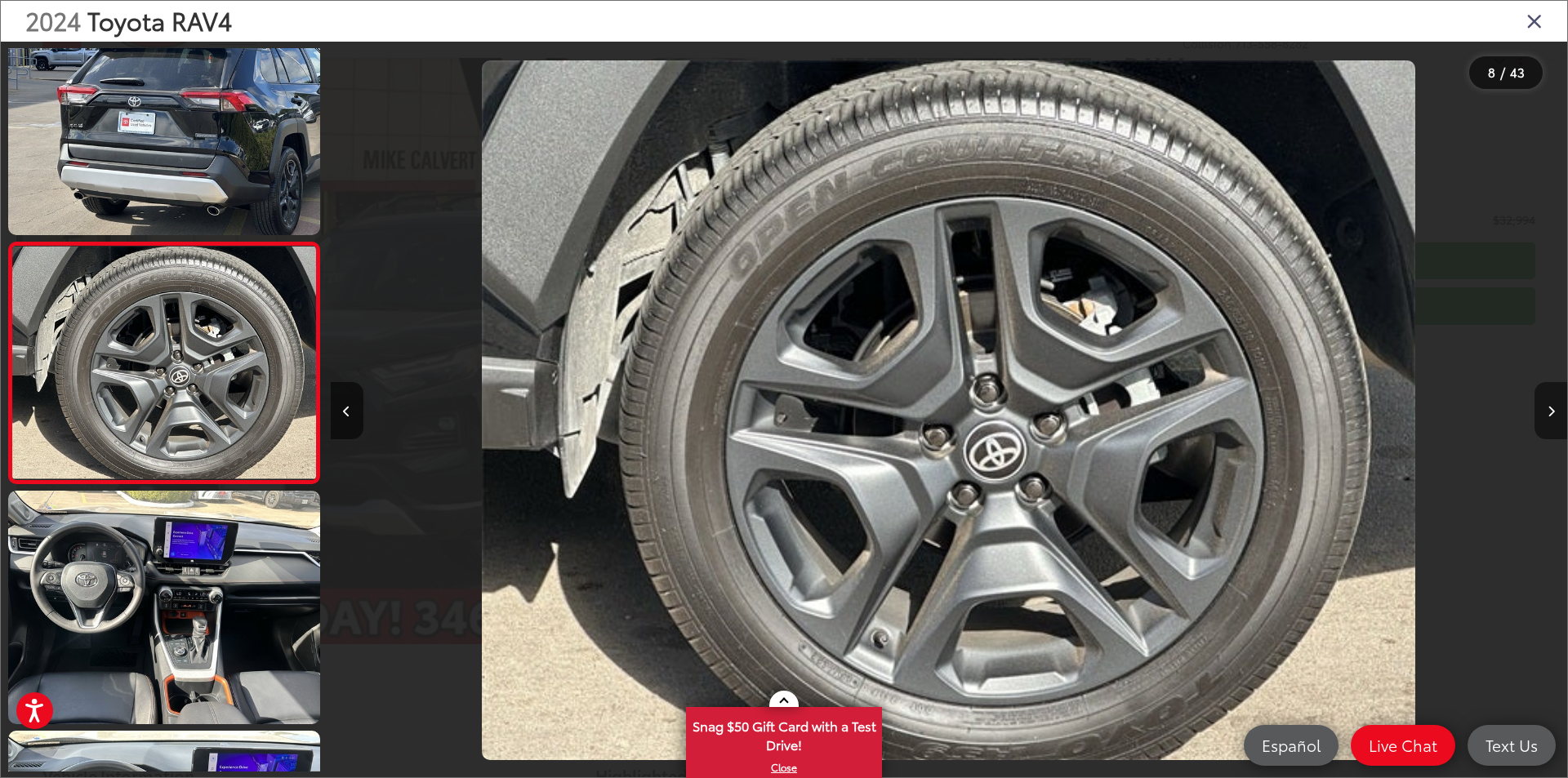 click at bounding box center (1551, 411) 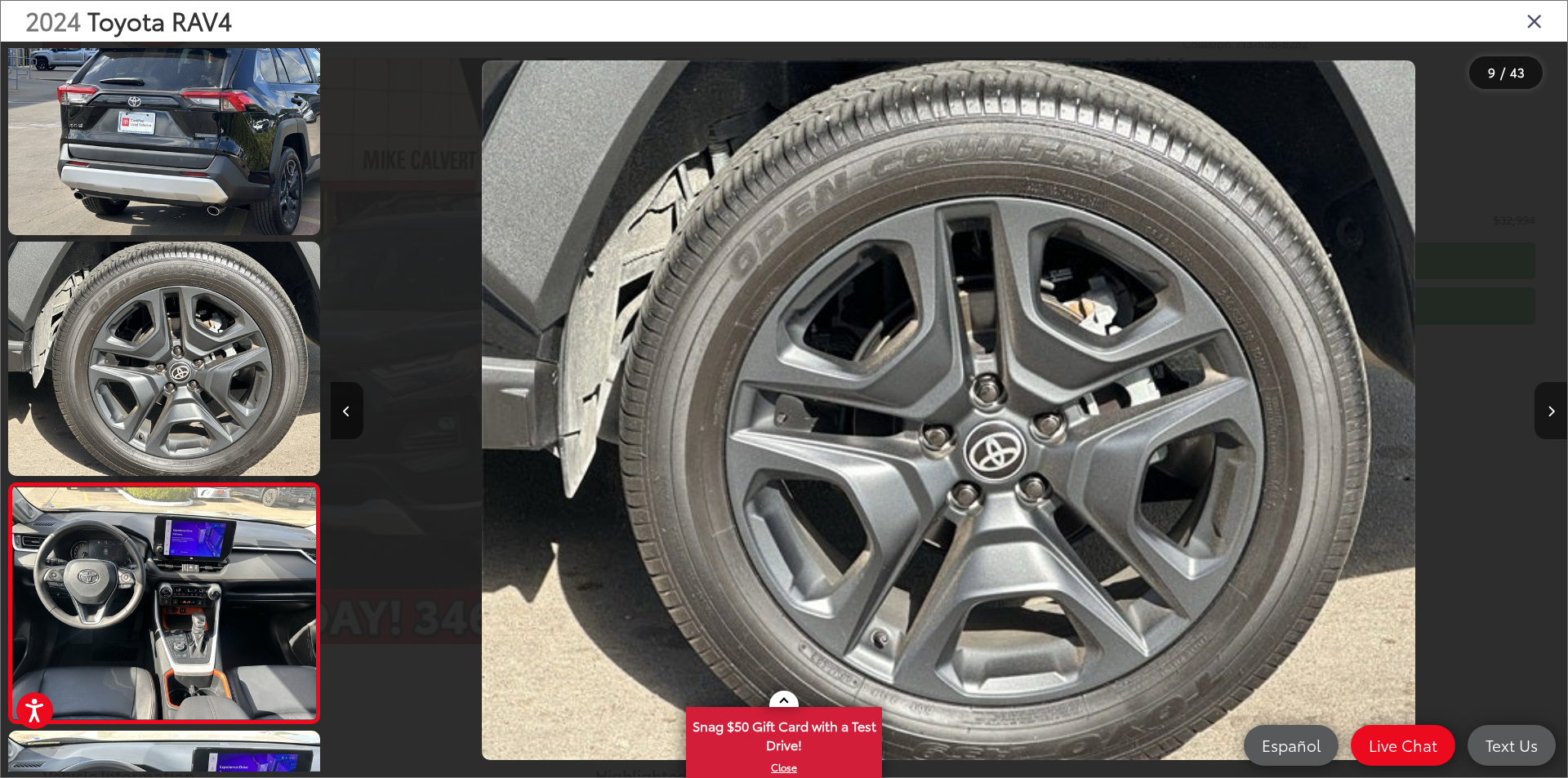 scroll, scrollTop: 0, scrollLeft: 9894, axis: horizontal 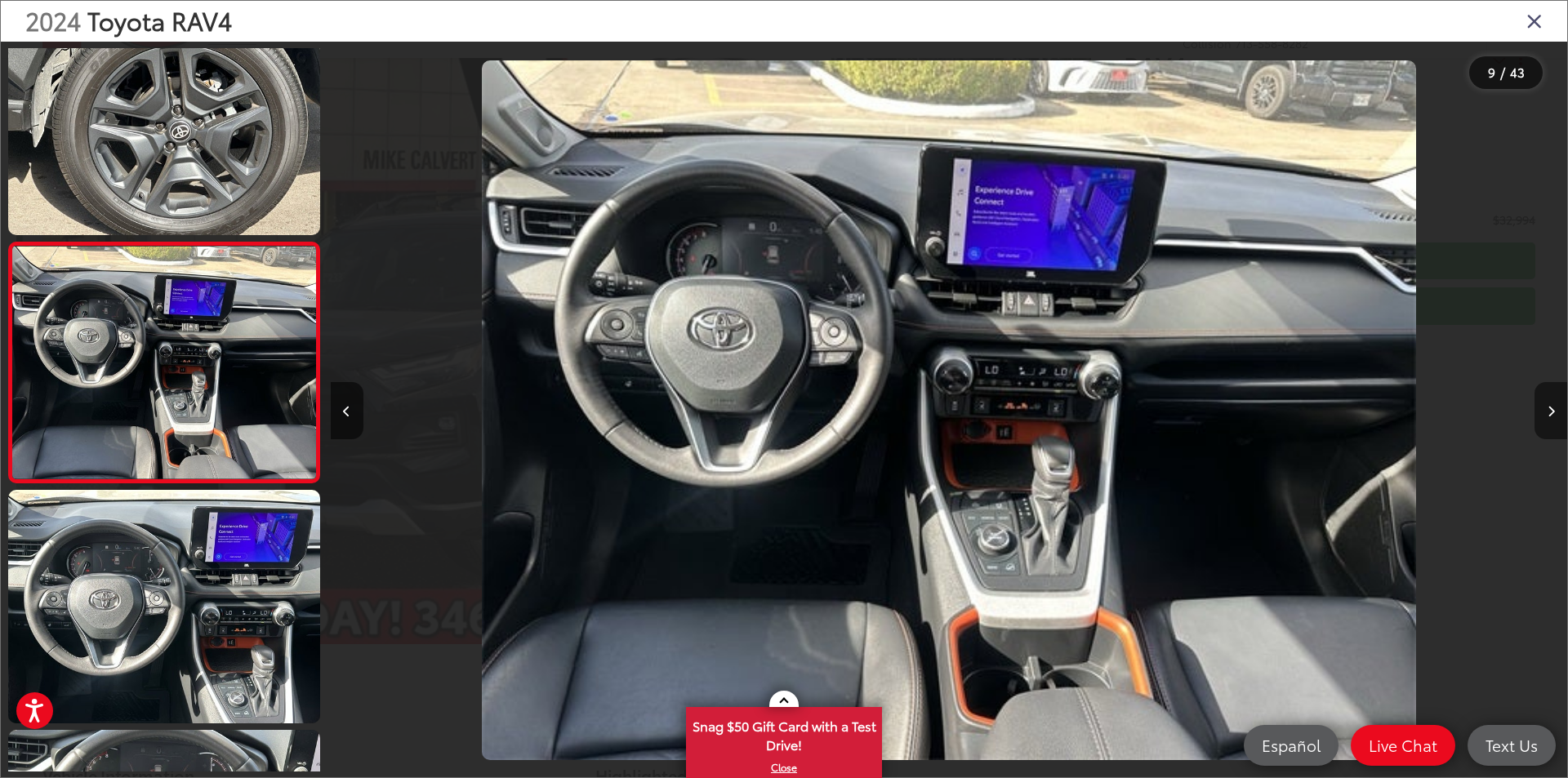 click at bounding box center [1551, 411] 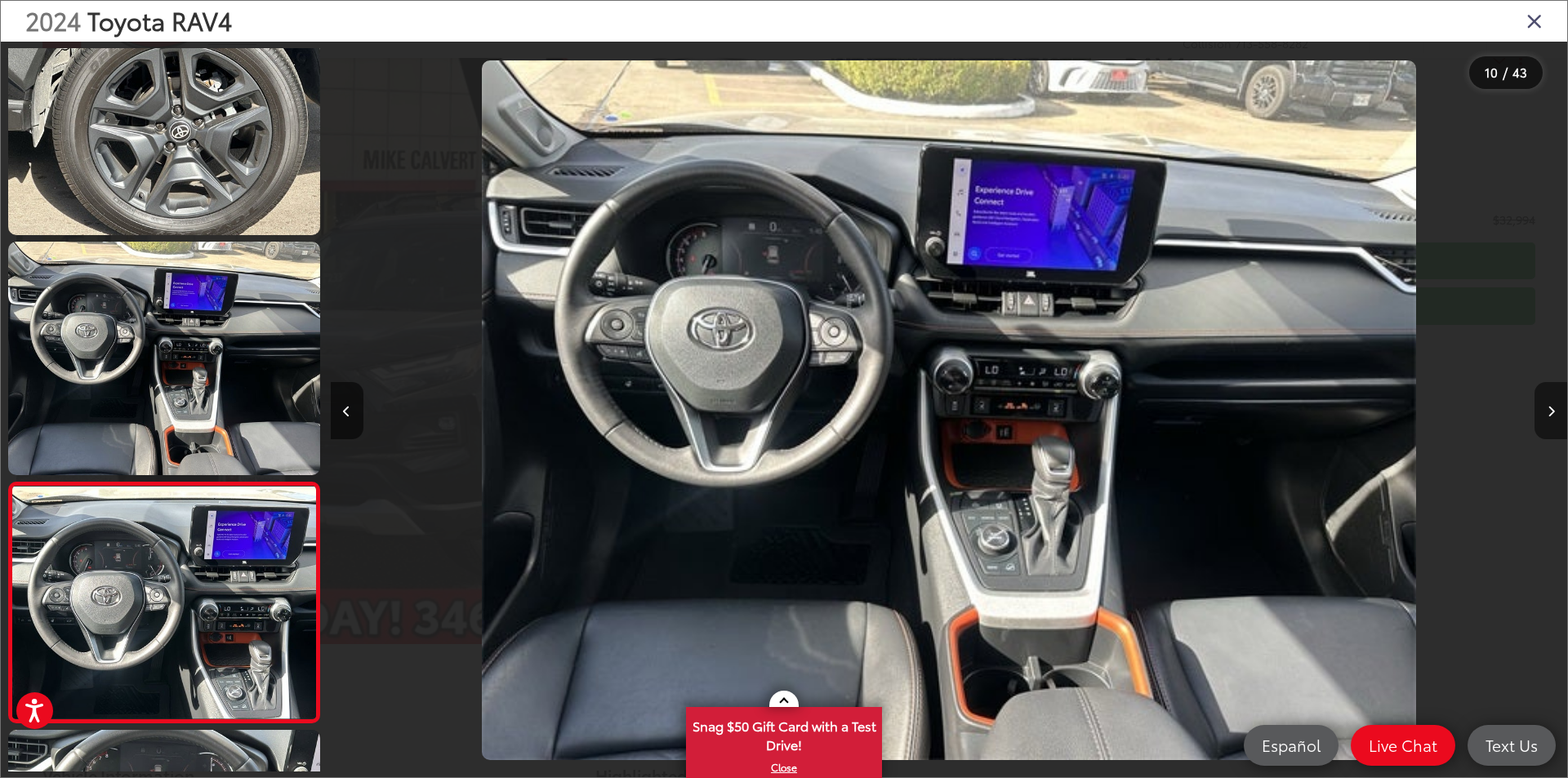 scroll, scrollTop: 0, scrollLeft: 11131, axis: horizontal 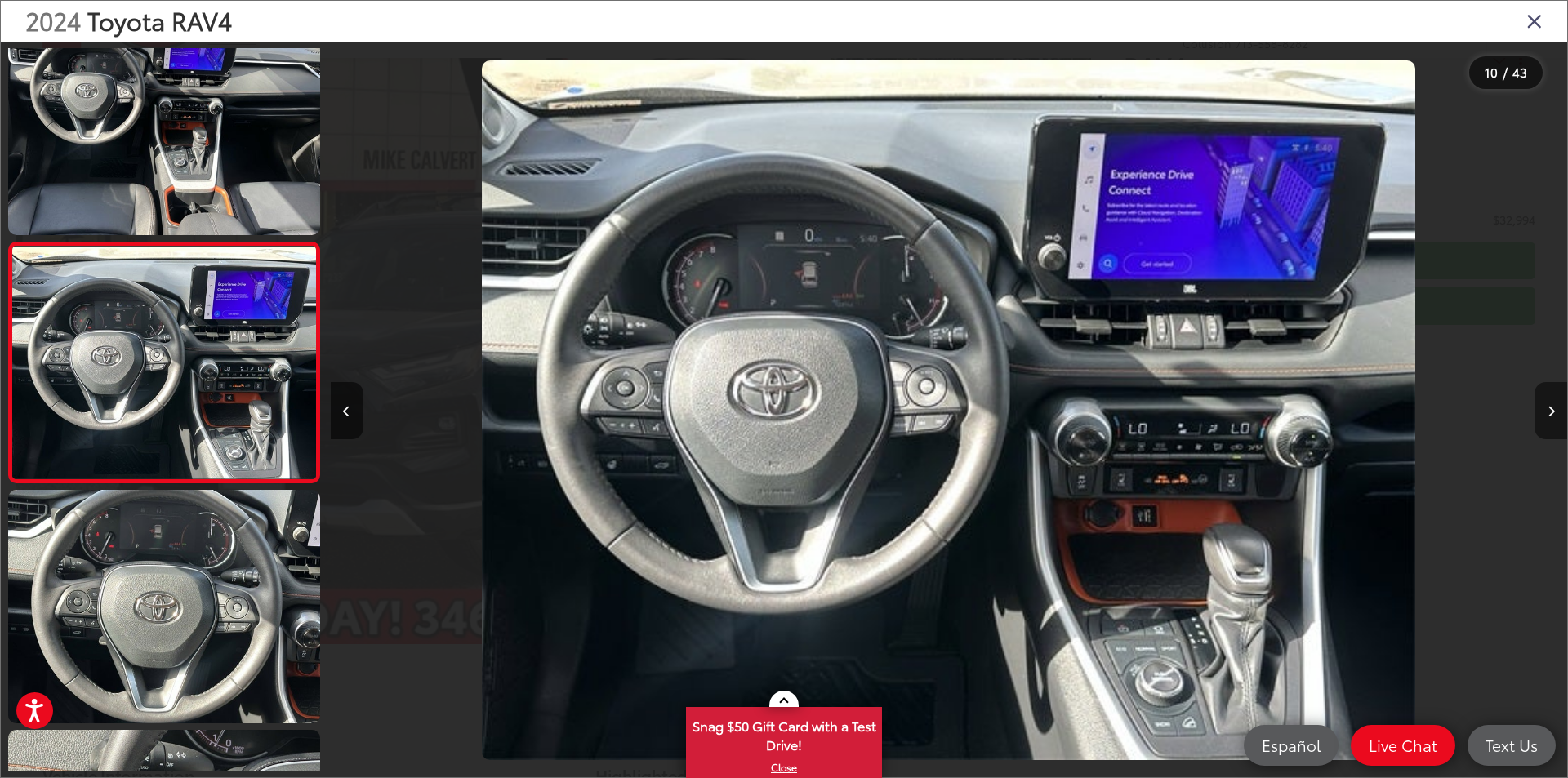 click at bounding box center [1551, 411] 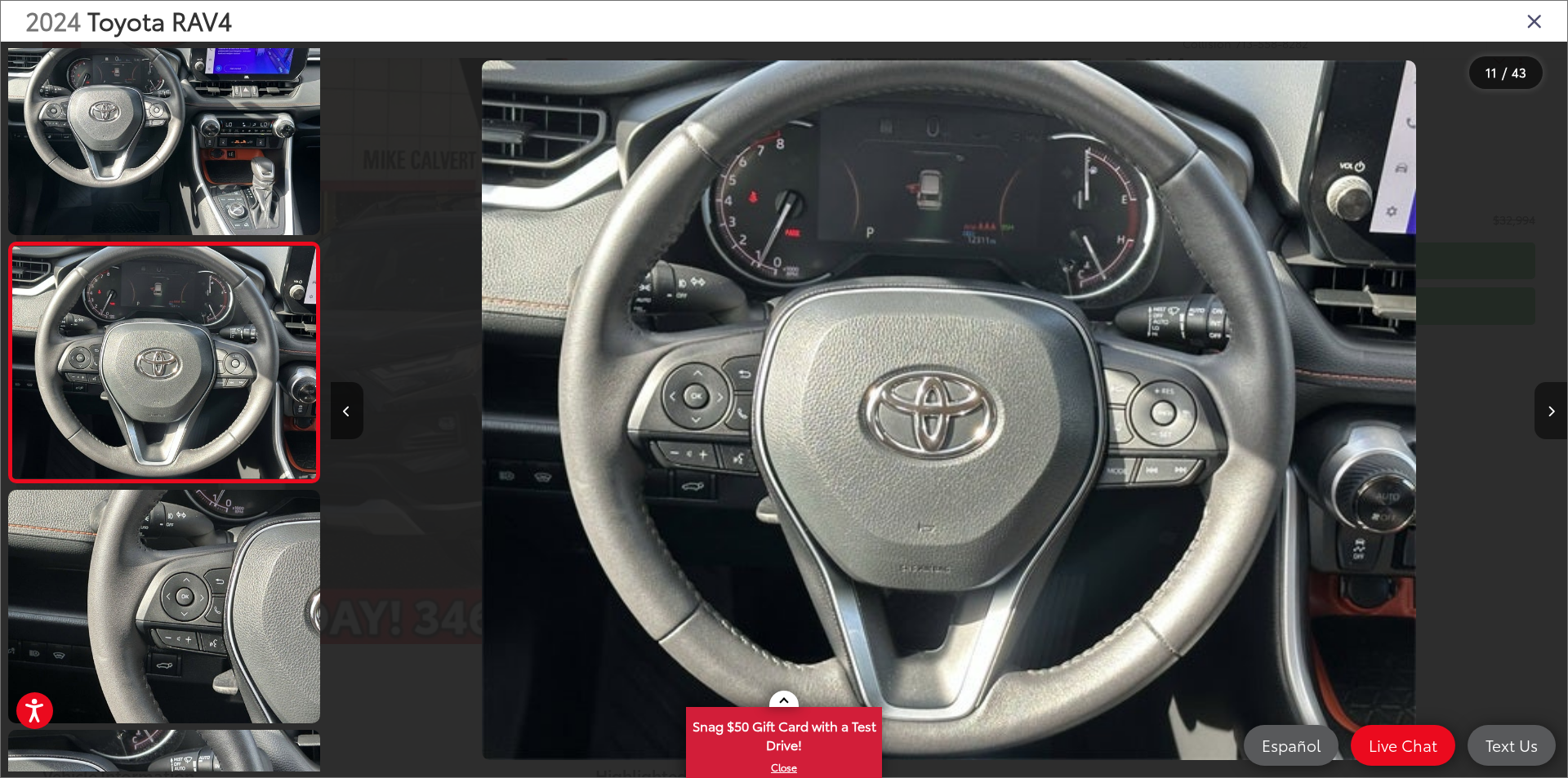 click at bounding box center [1551, 411] 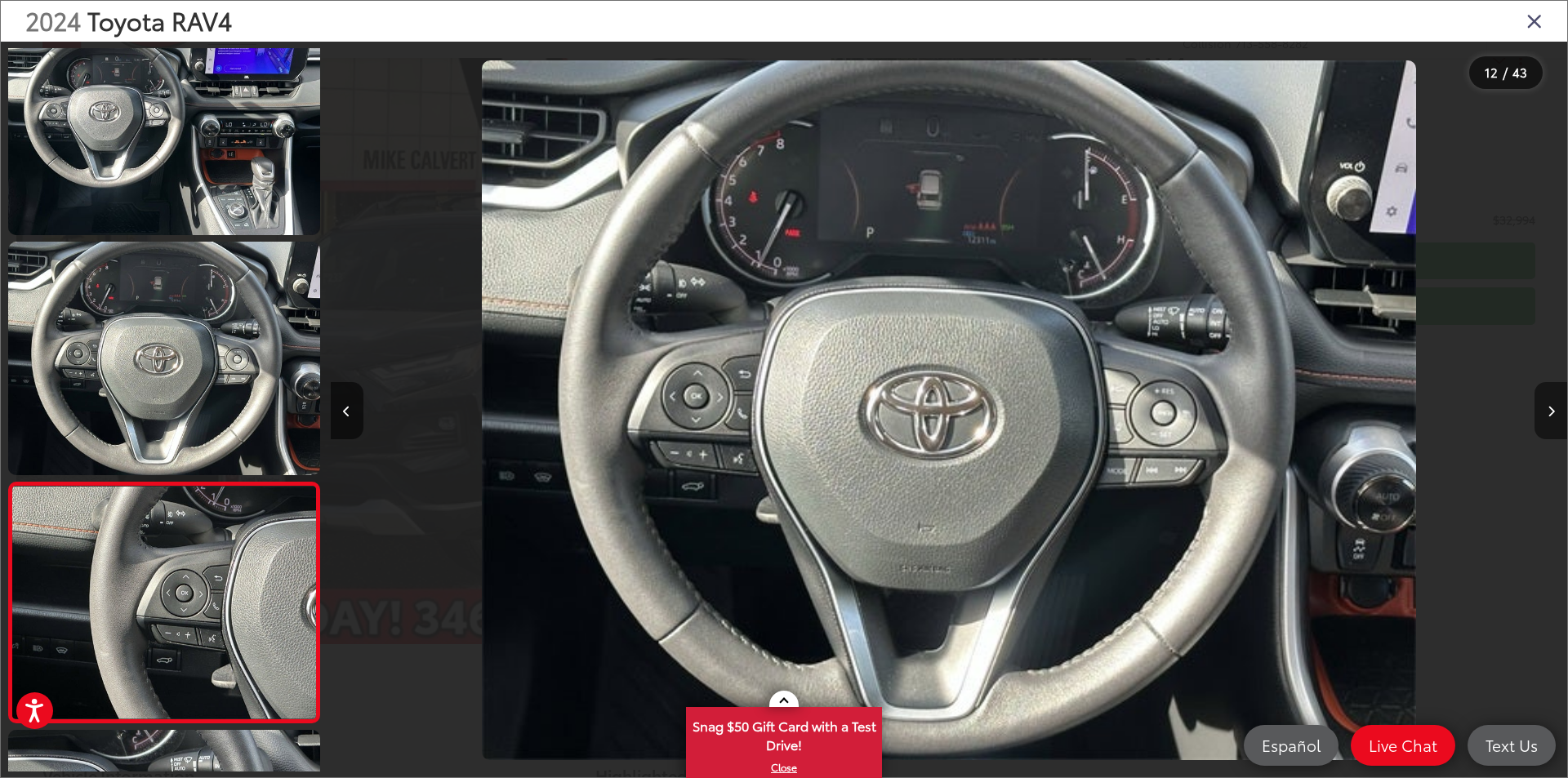 scroll, scrollTop: 0, scrollLeft: 13604, axis: horizontal 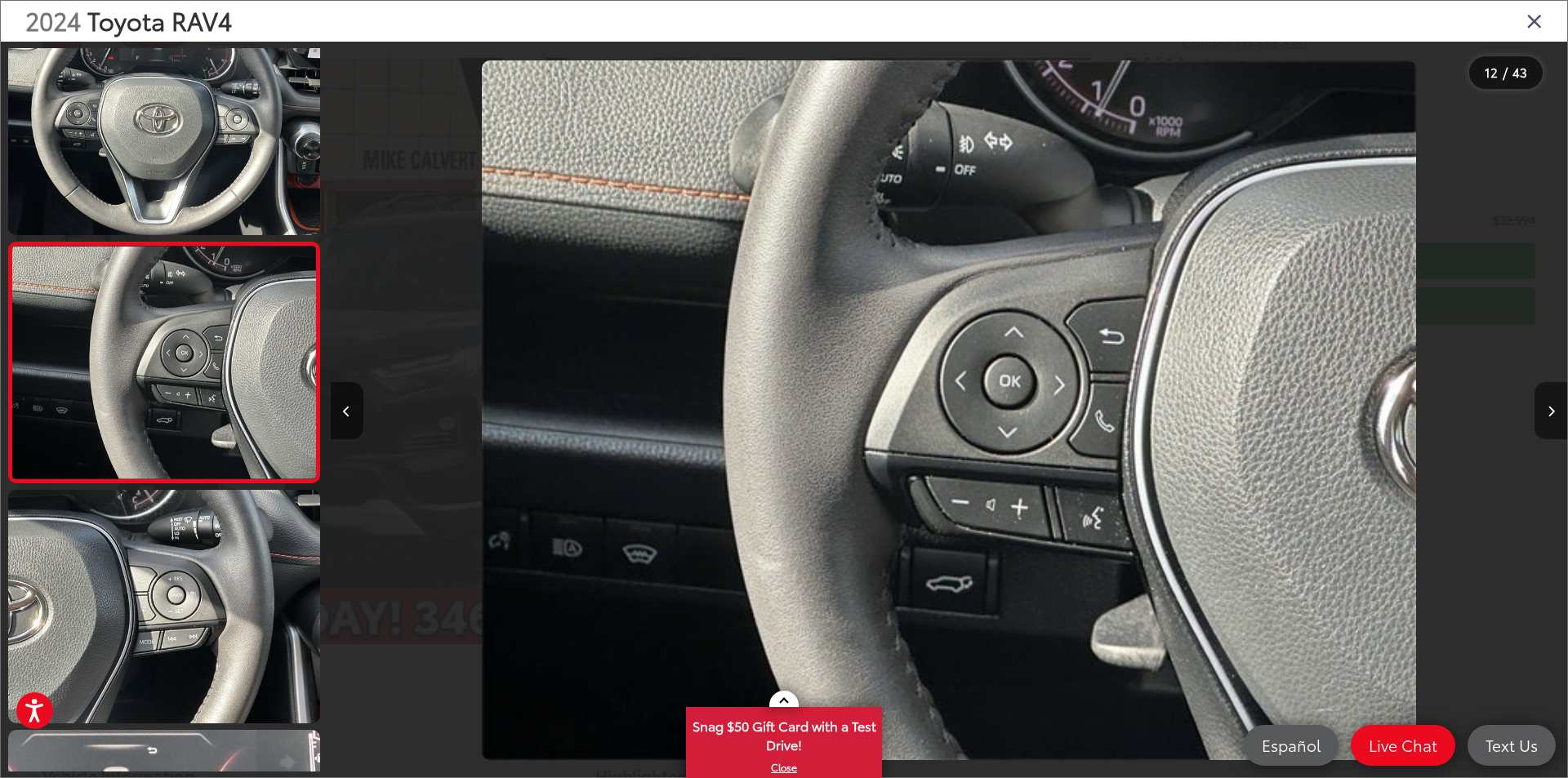 click at bounding box center [1551, 411] 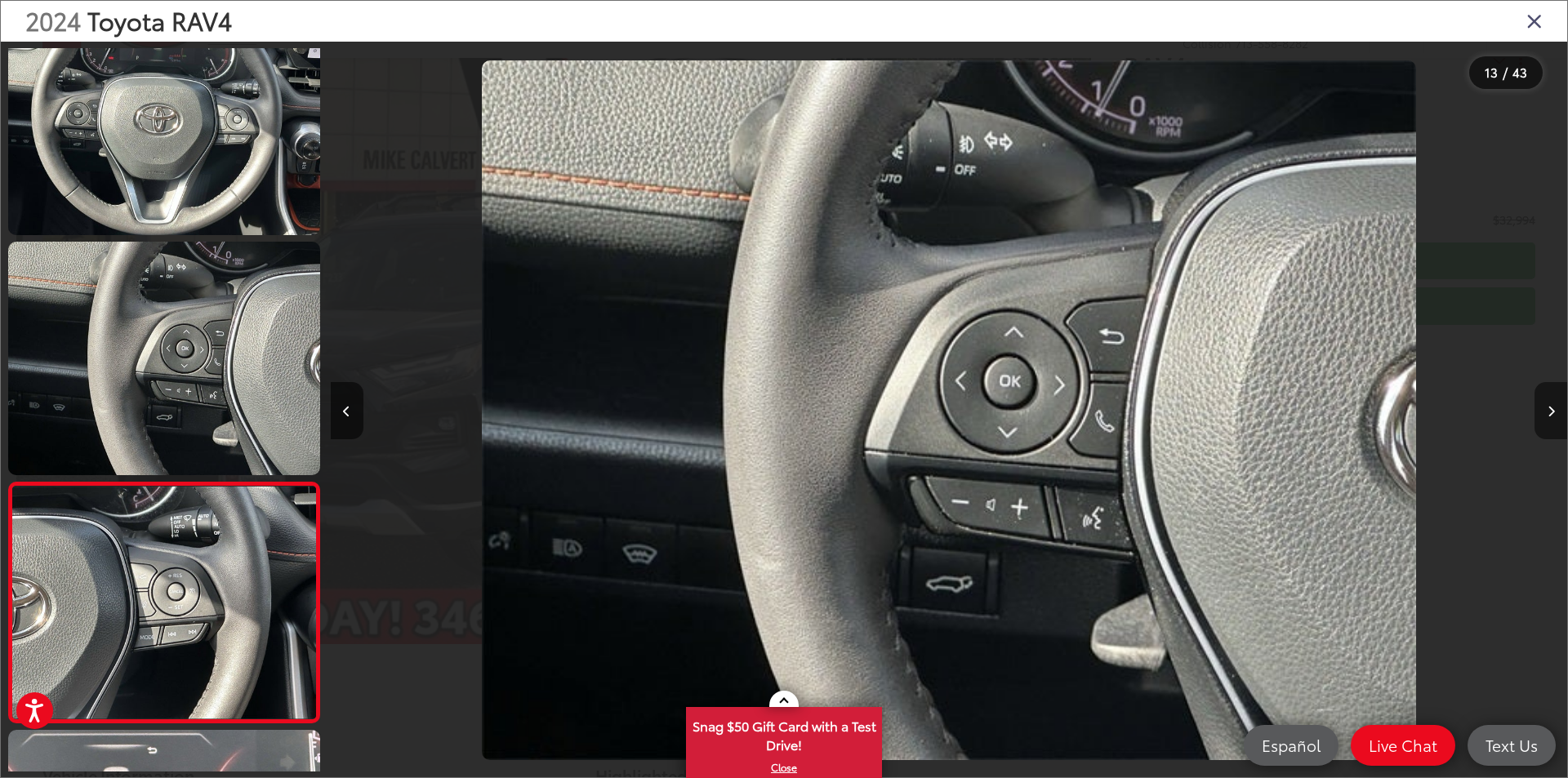 scroll, scrollTop: 0, scrollLeft: 14841, axis: horizontal 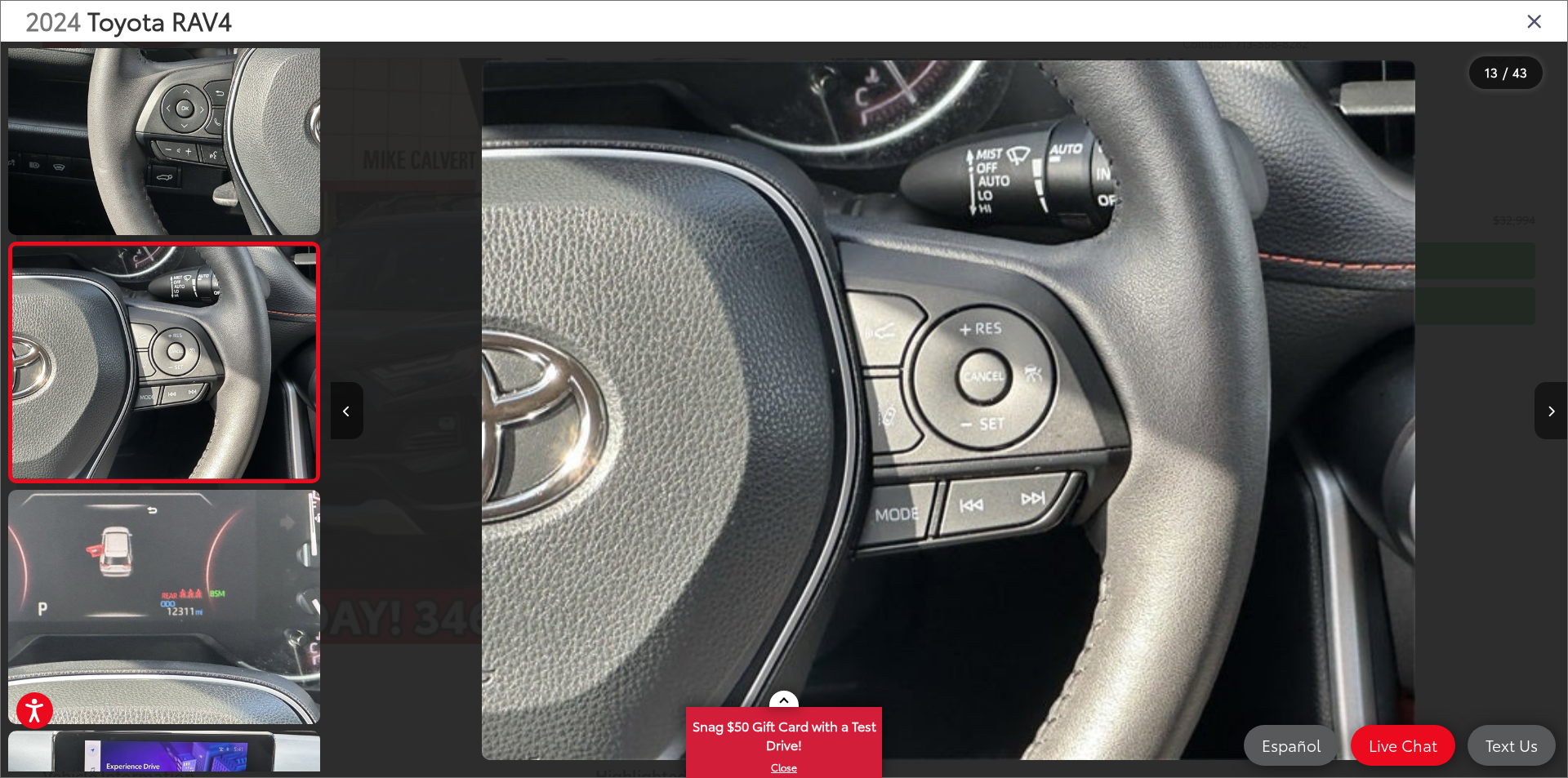 click at bounding box center [1551, 411] 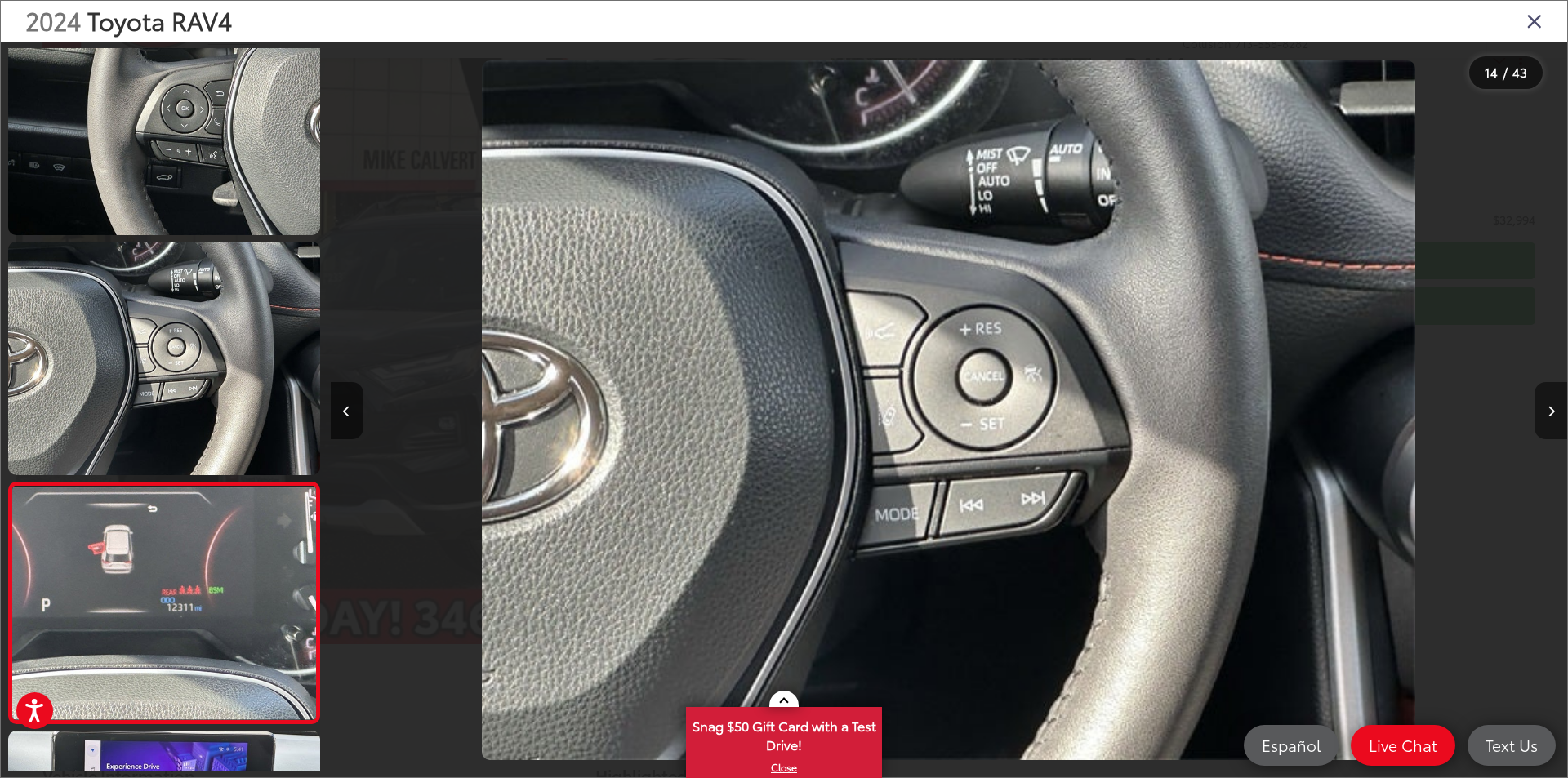 scroll, scrollTop: 0, scrollLeft: 16078, axis: horizontal 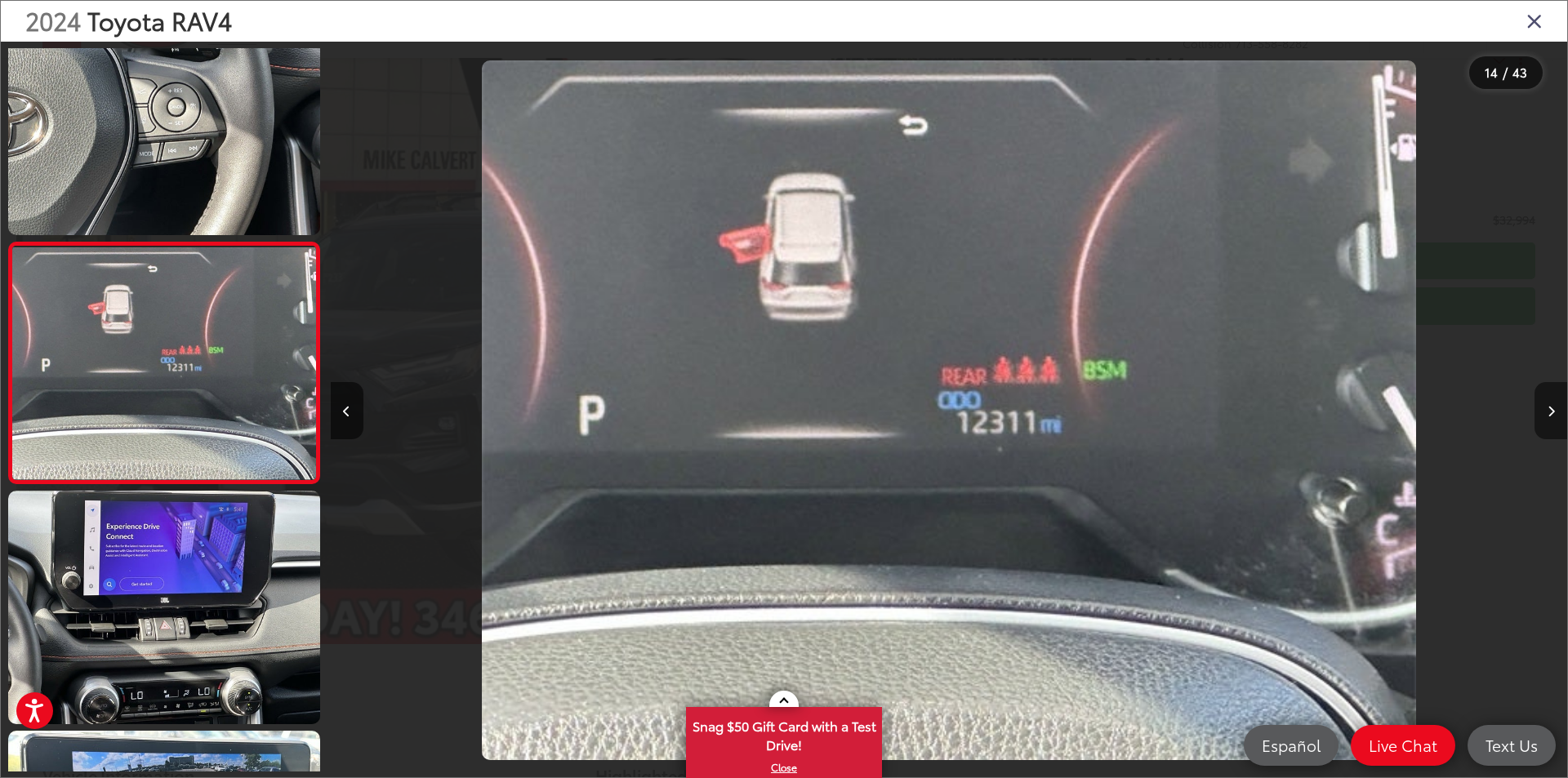 click at bounding box center [1551, 411] 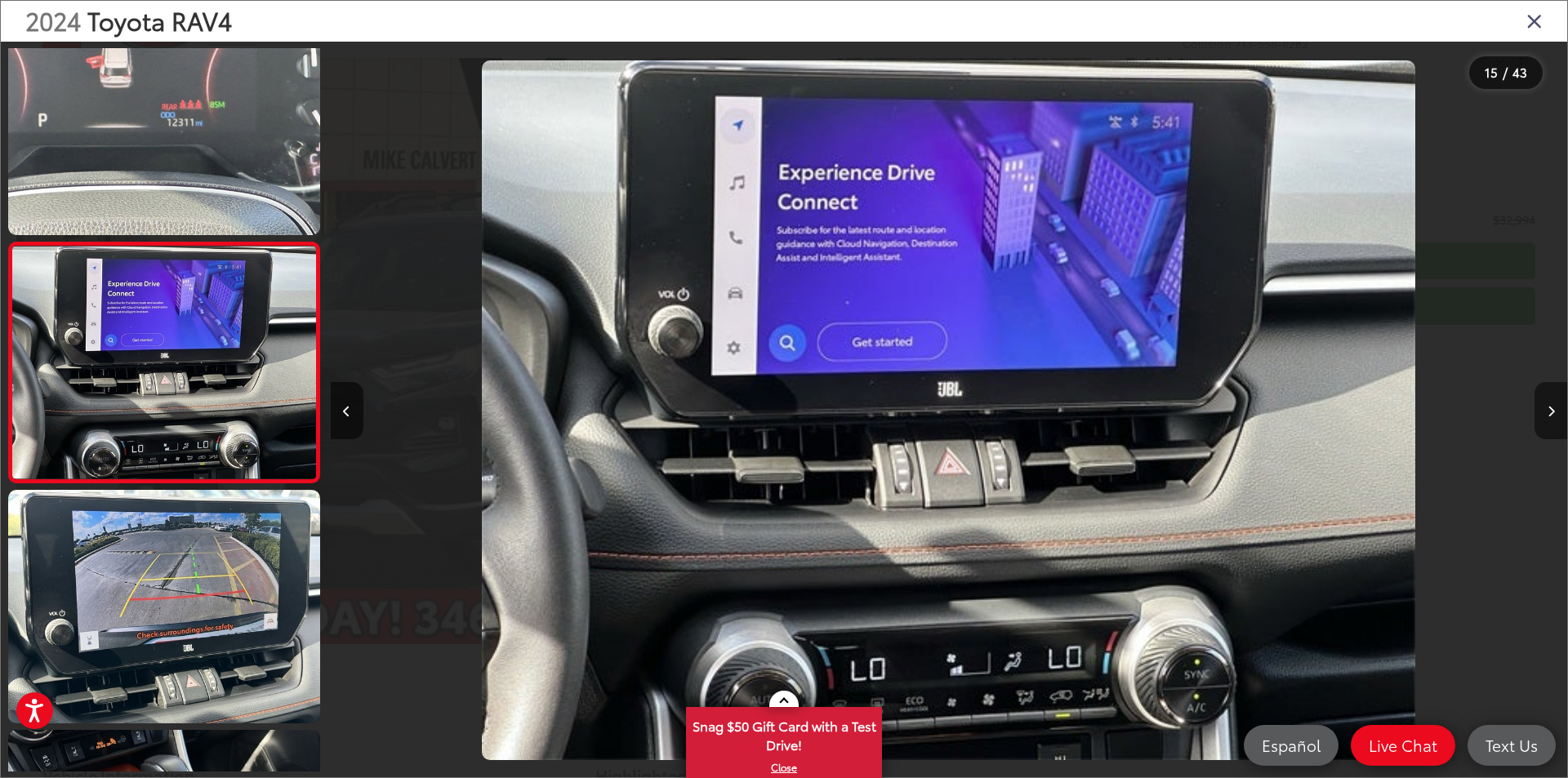 click at bounding box center [1551, 411] 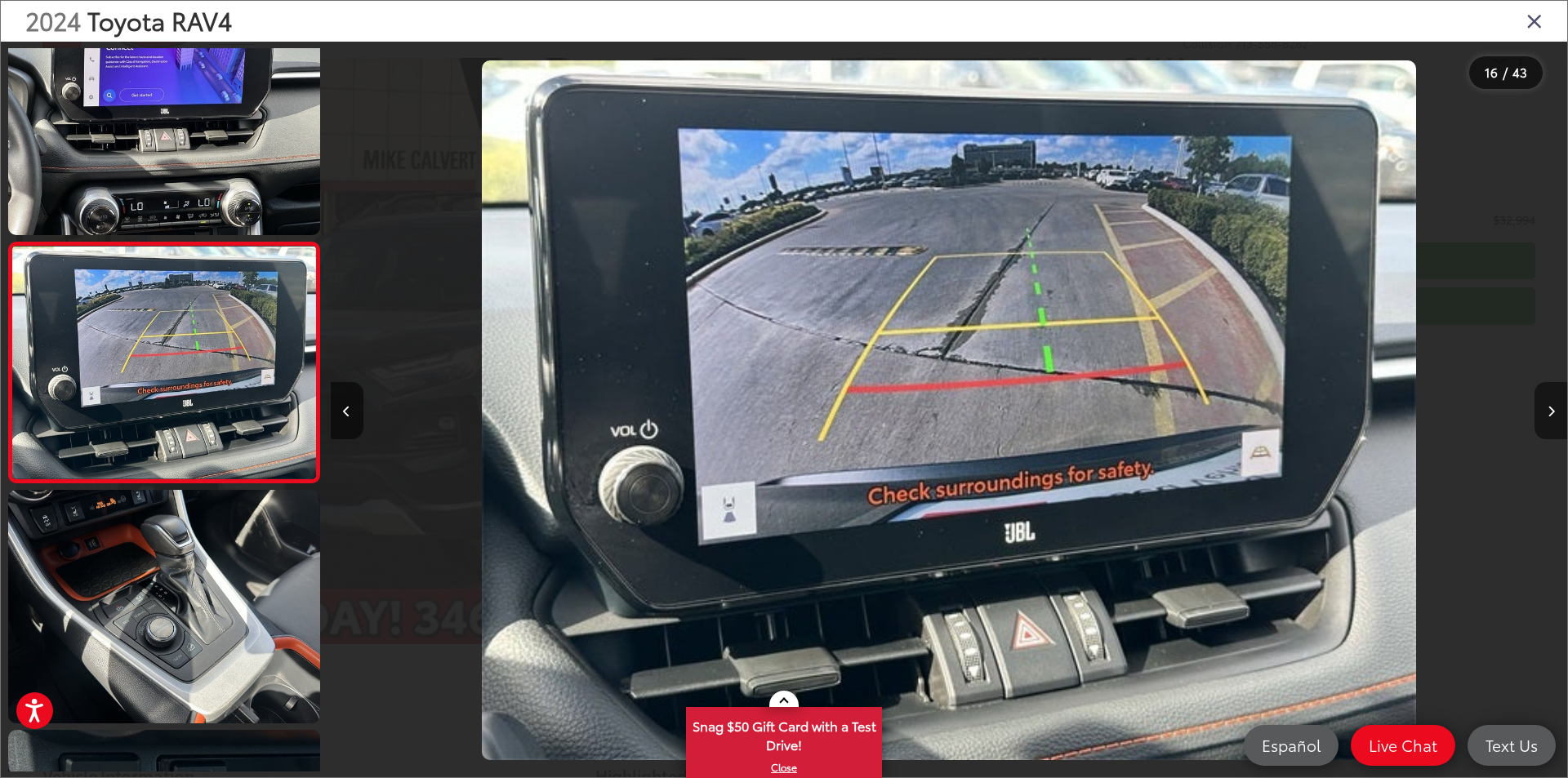 click at bounding box center [1551, 411] 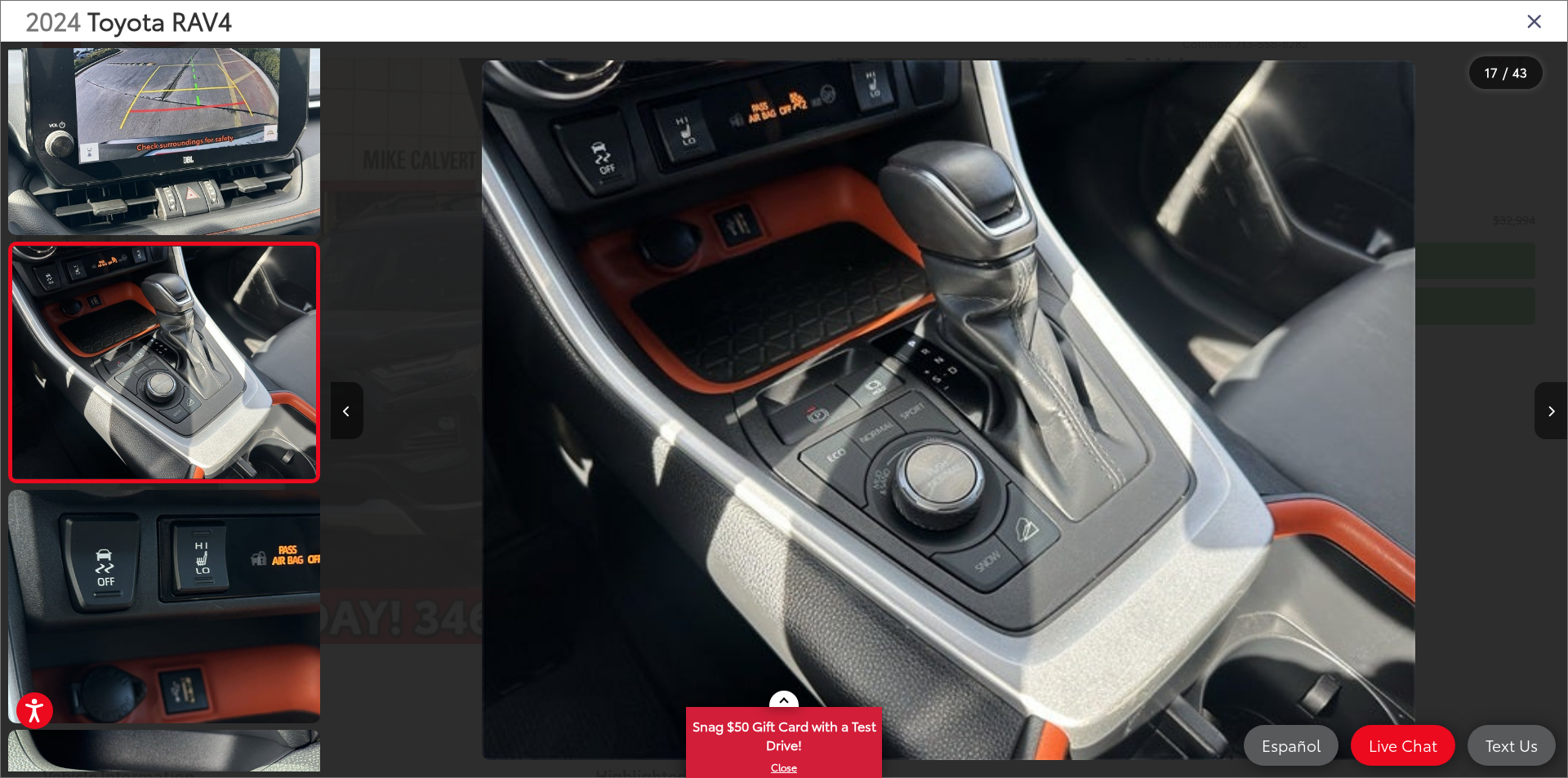 click at bounding box center [1551, 411] 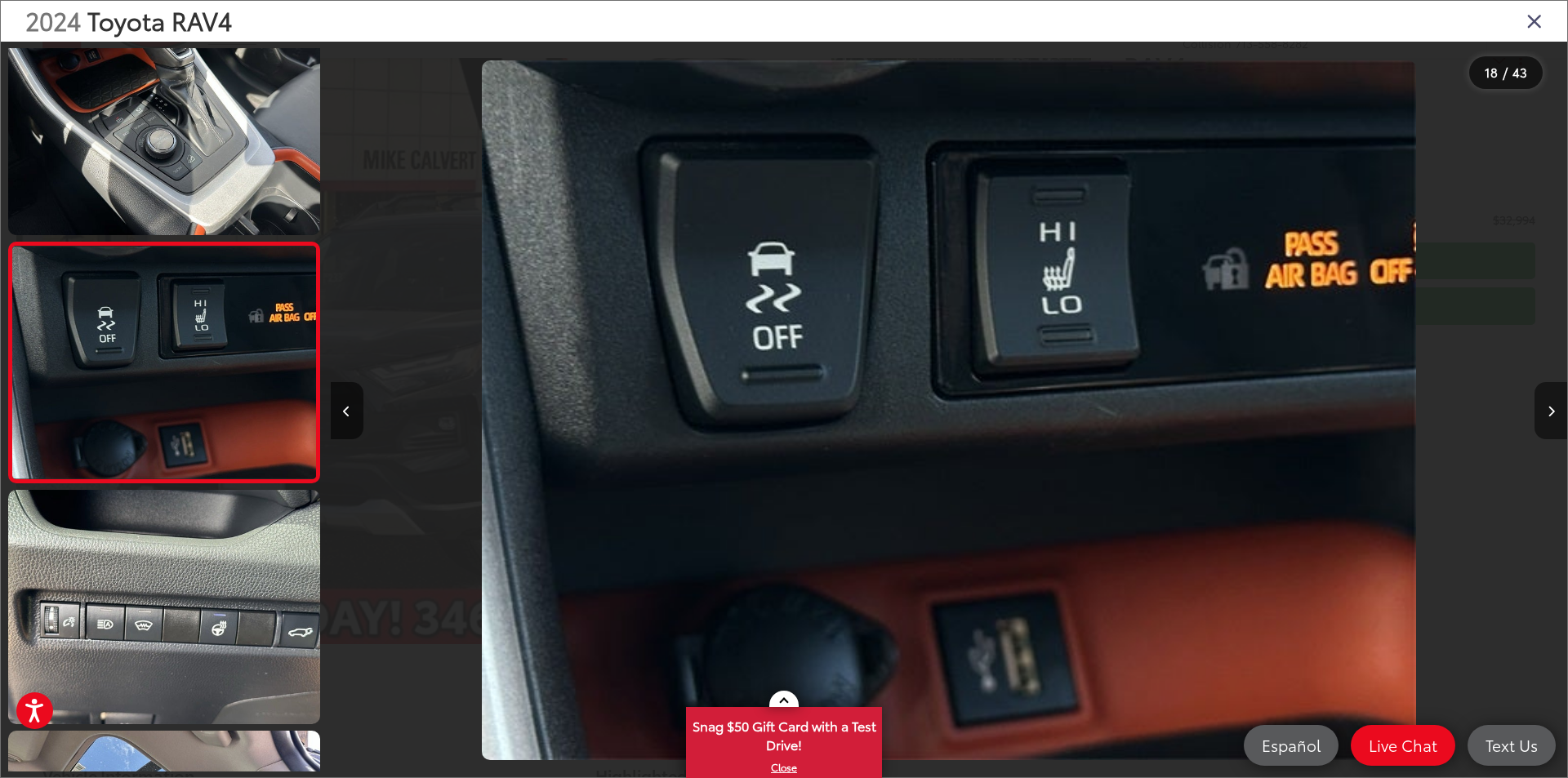 click at bounding box center [1551, 411] 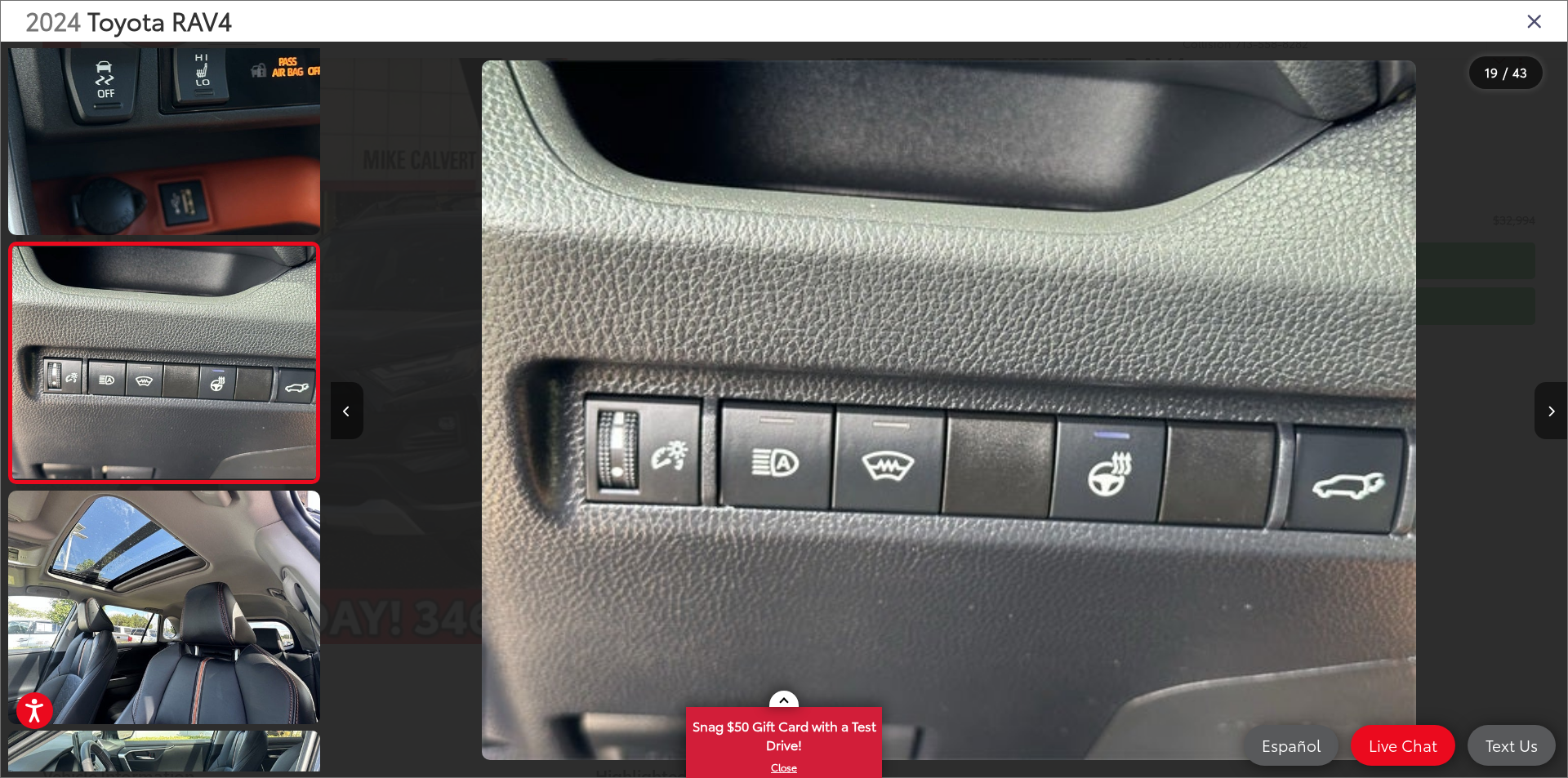 click at bounding box center [1551, 411] 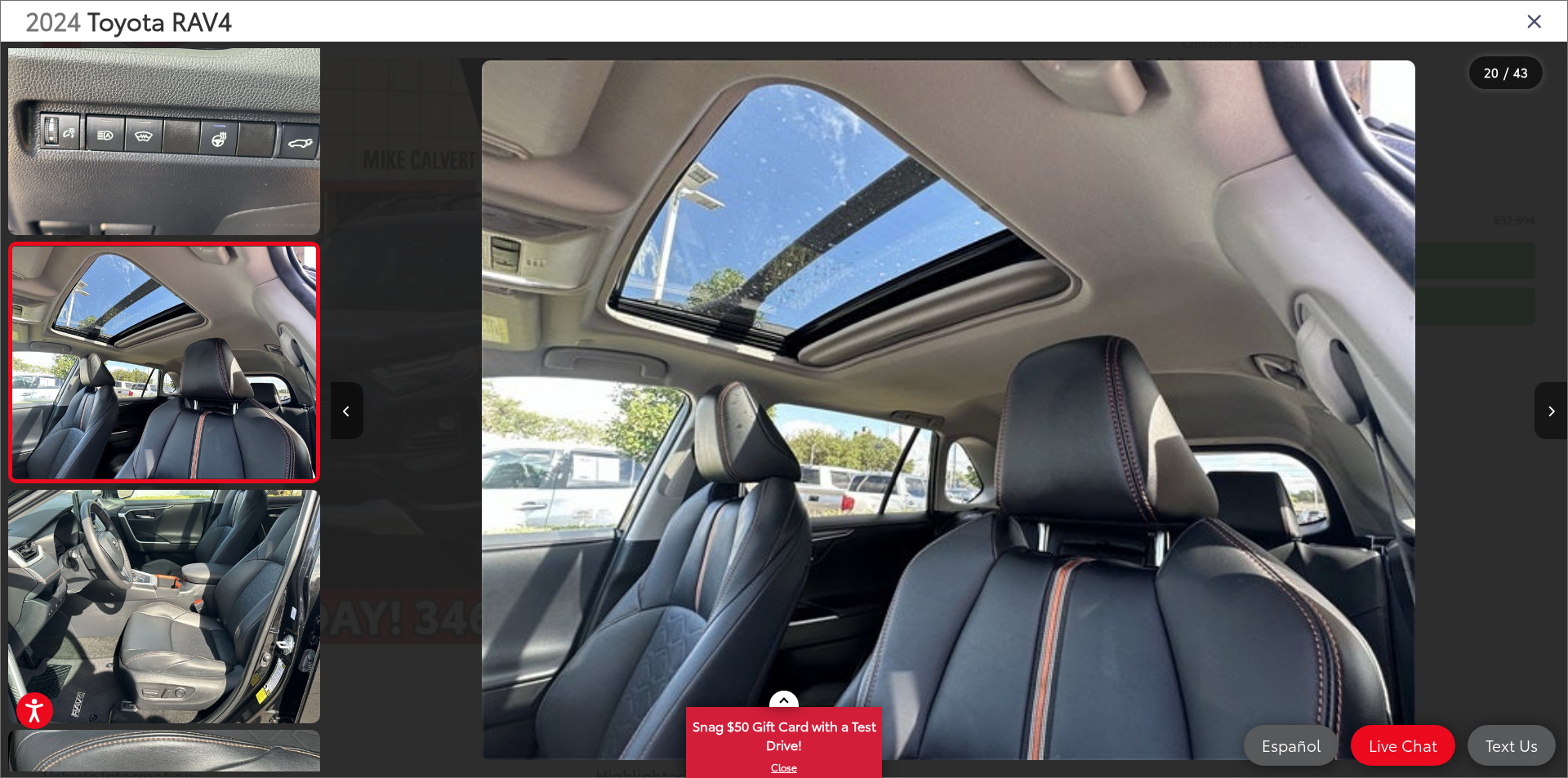 click at bounding box center [1551, 411] 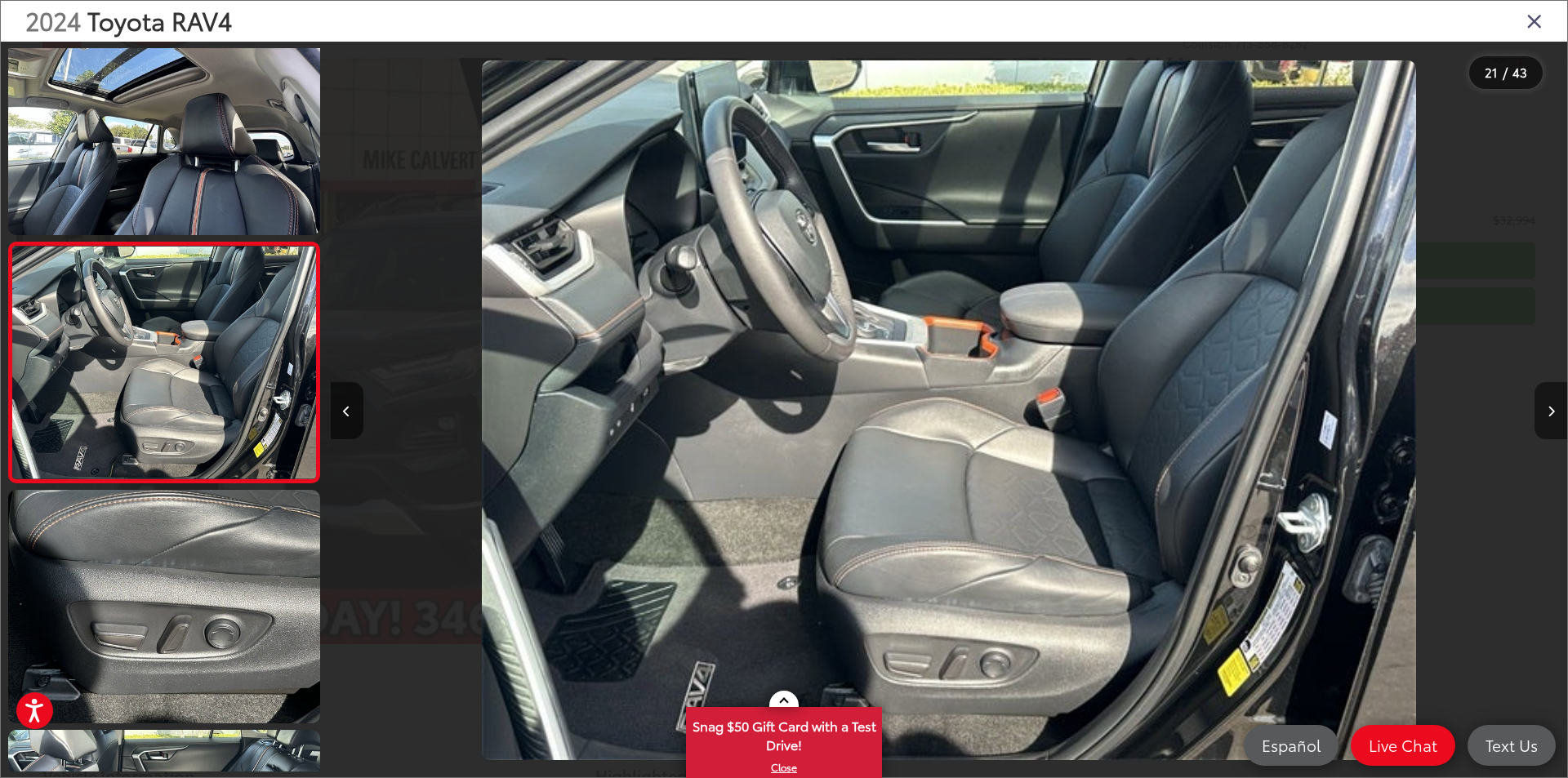 click at bounding box center [1551, 411] 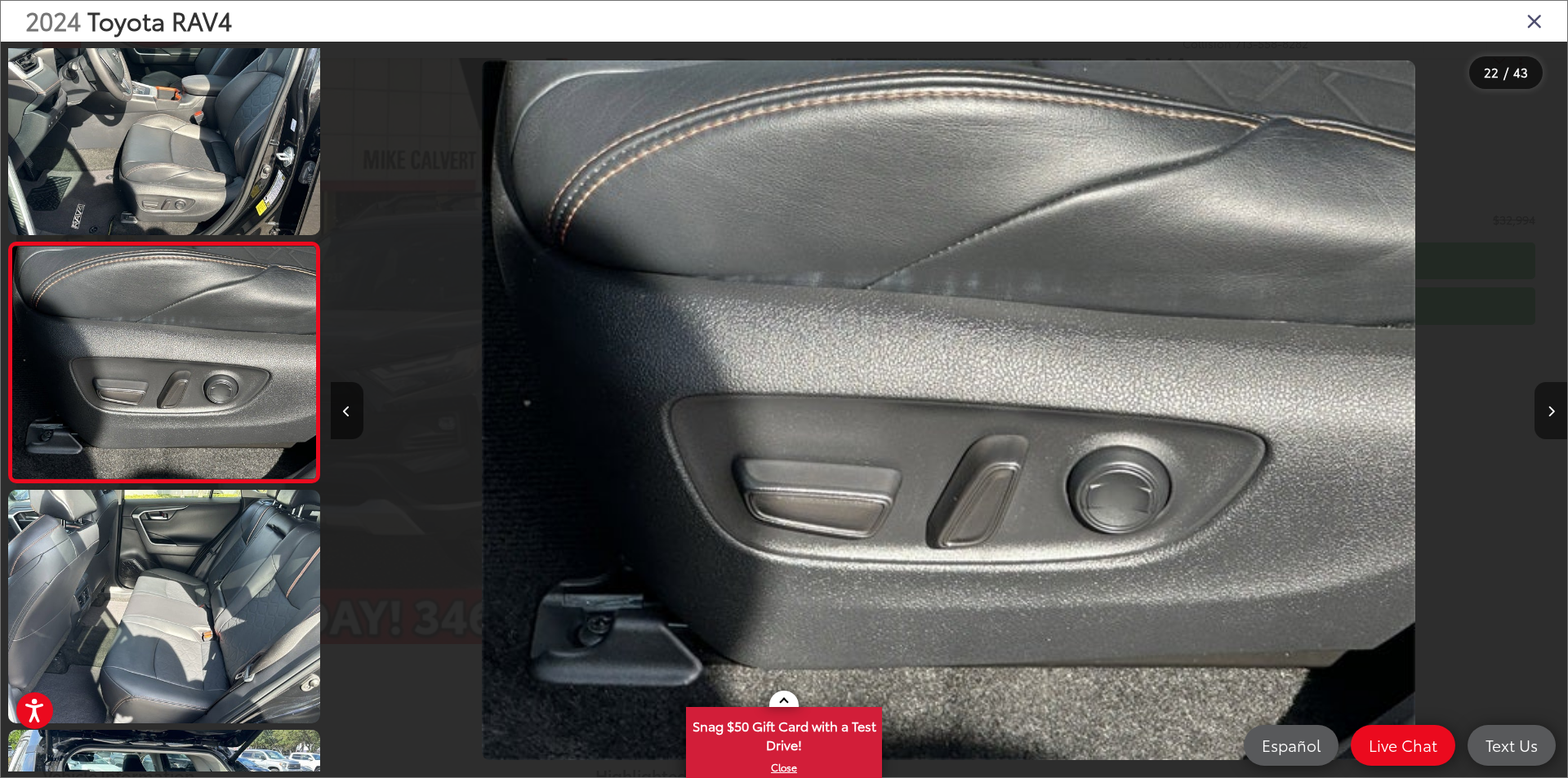 click at bounding box center [1551, 411] 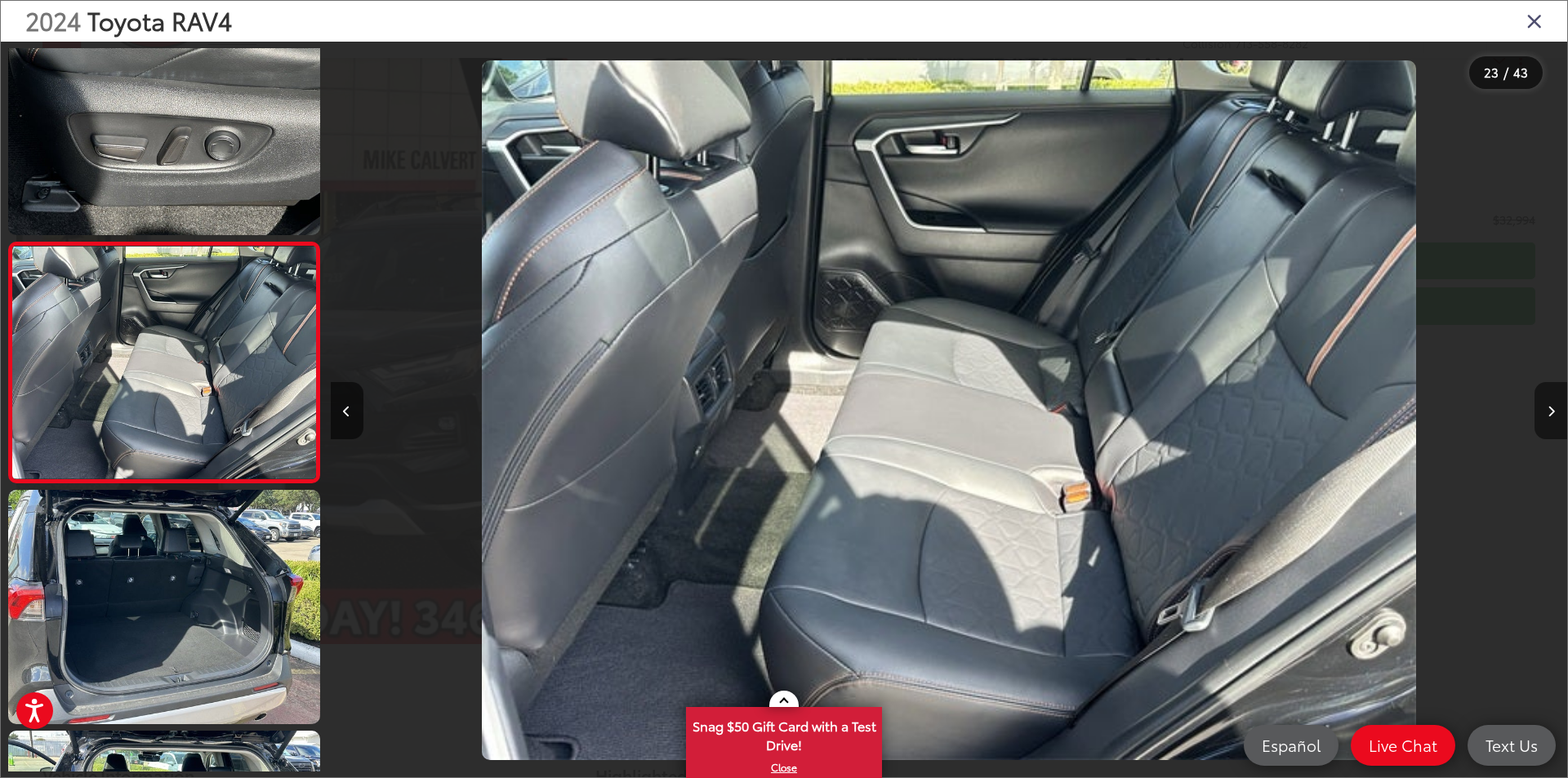 click at bounding box center [1551, 411] 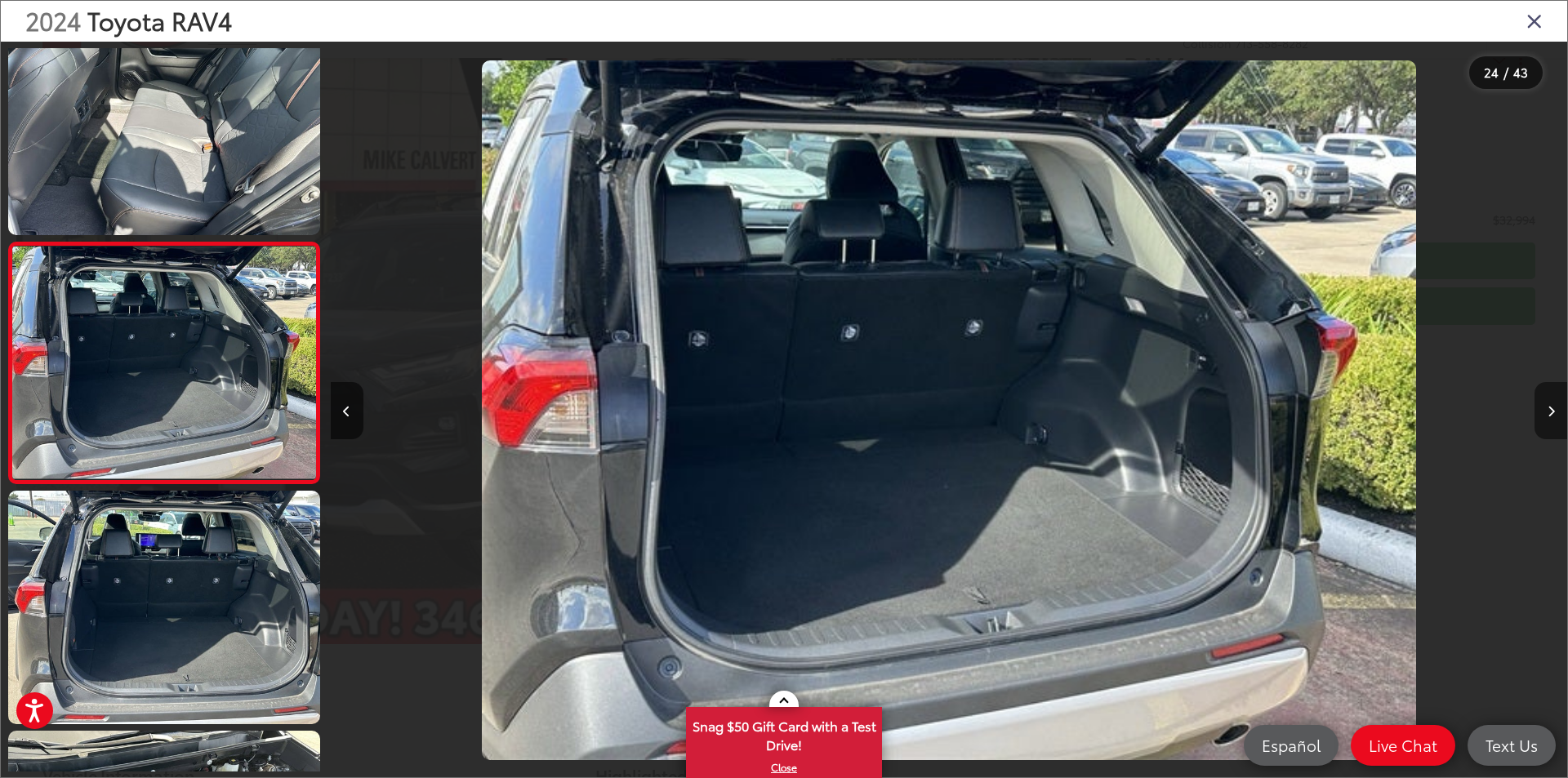 click at bounding box center (1551, 411) 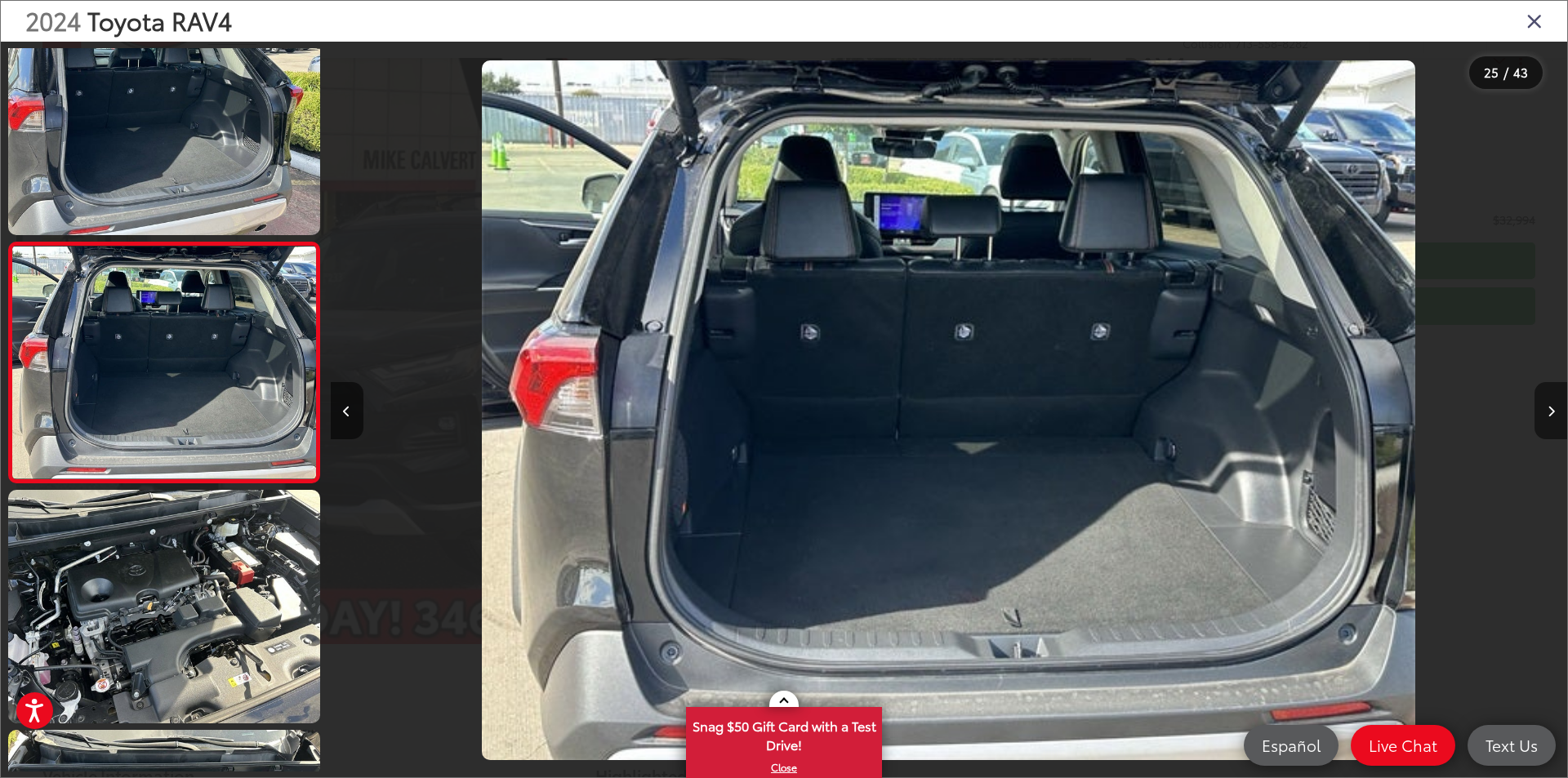 click at bounding box center (1551, 411) 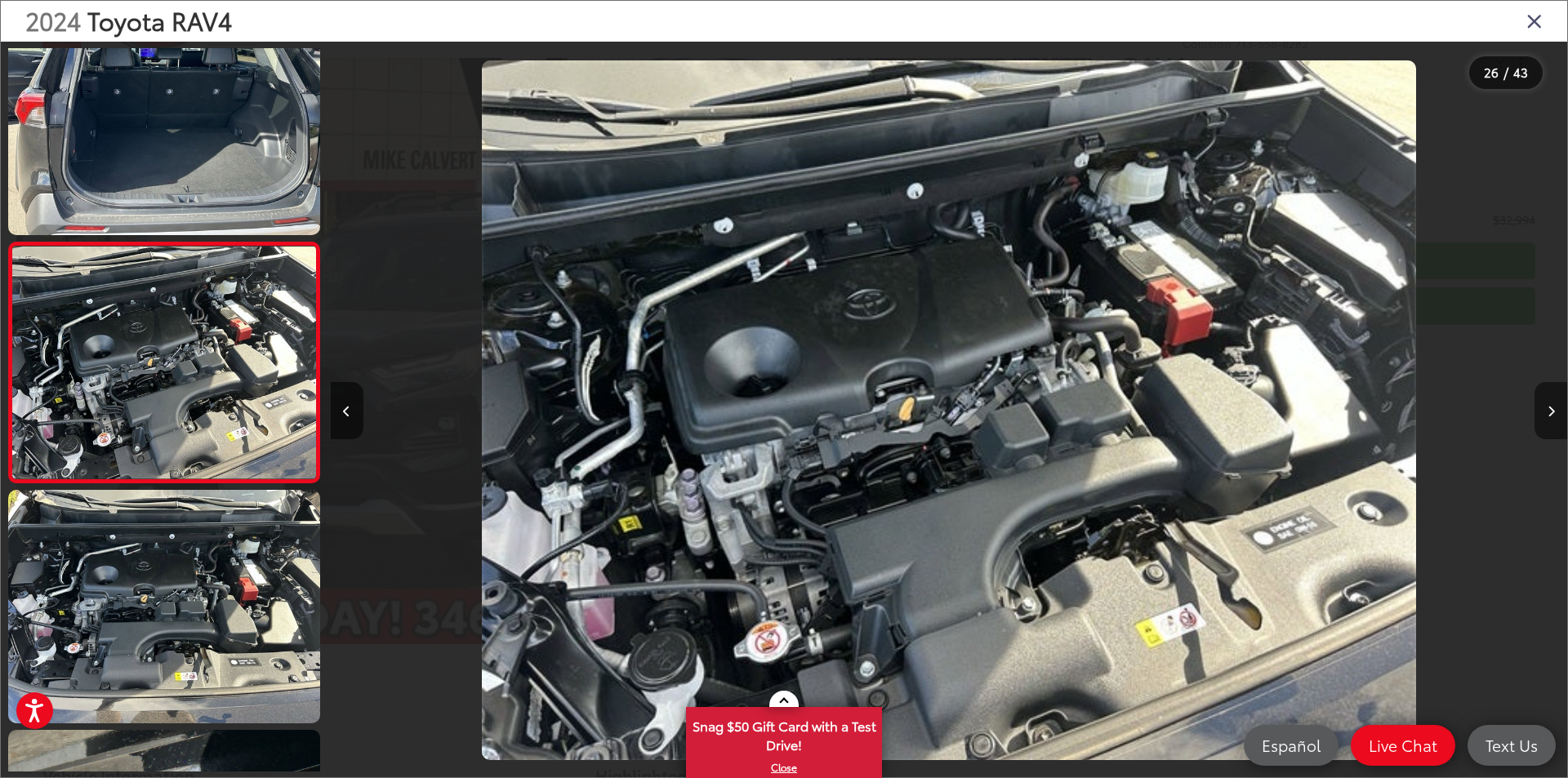 click at bounding box center [1551, 411] 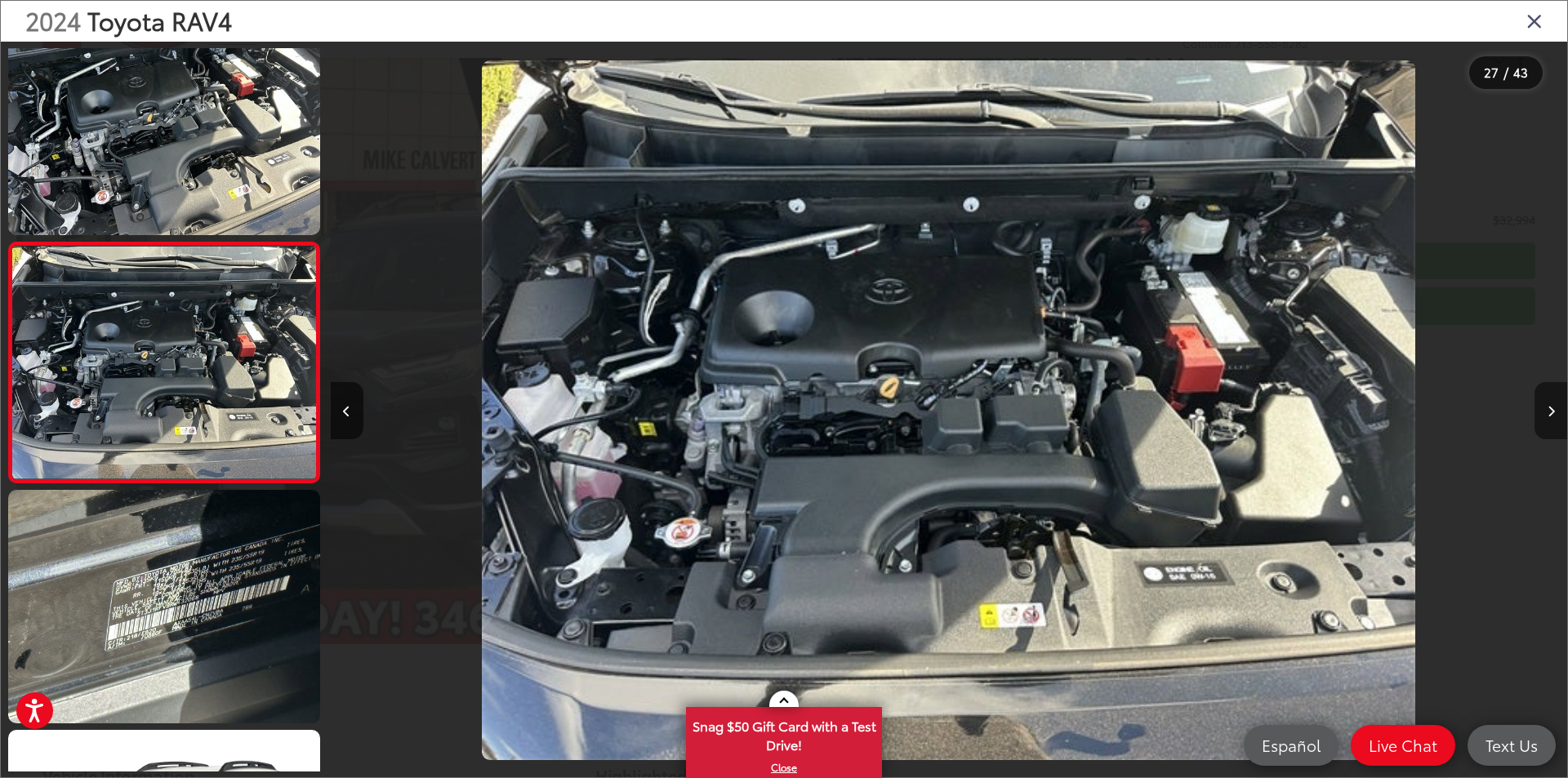 click at bounding box center (1551, 411) 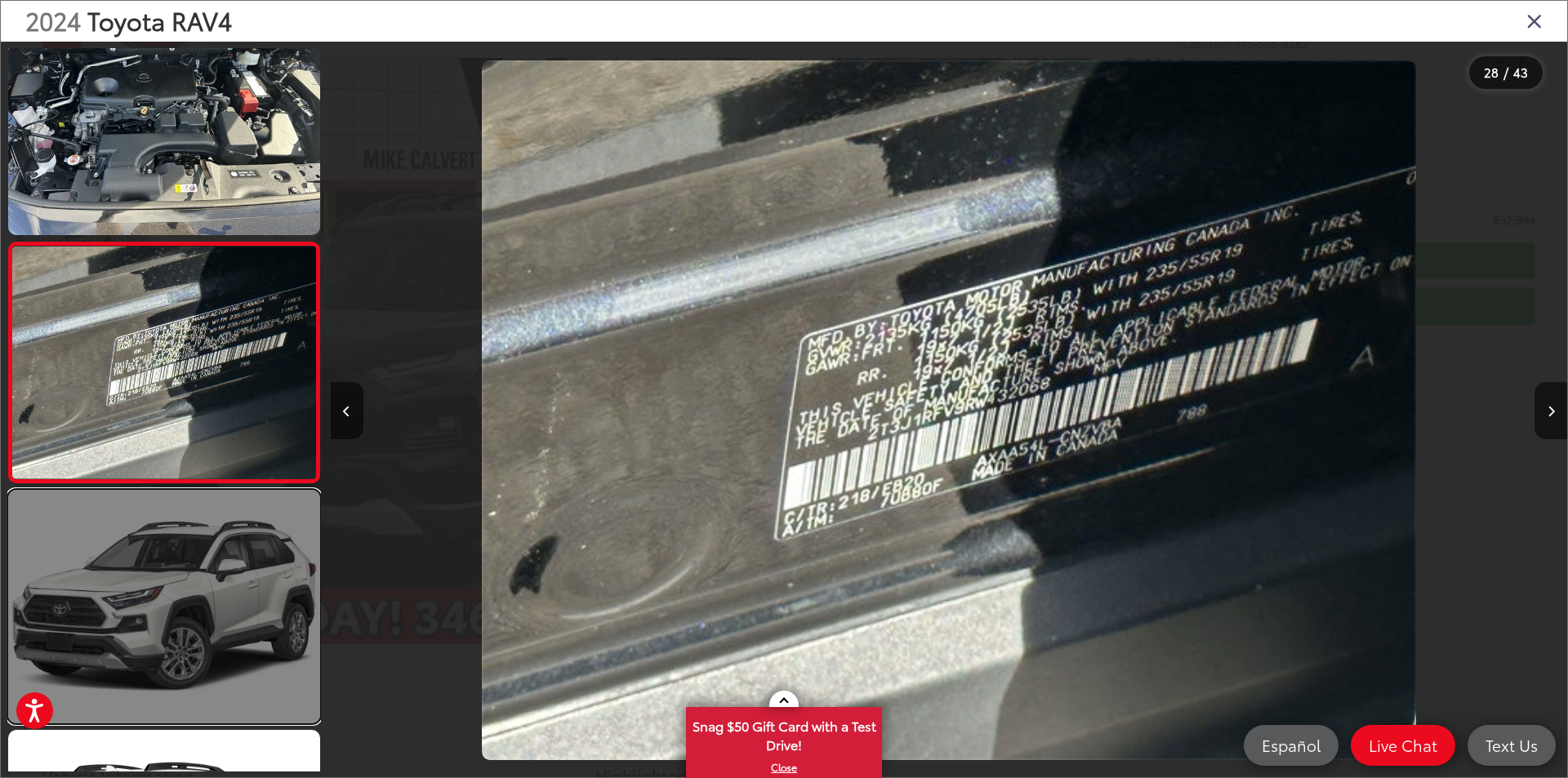 click at bounding box center (164, 607) 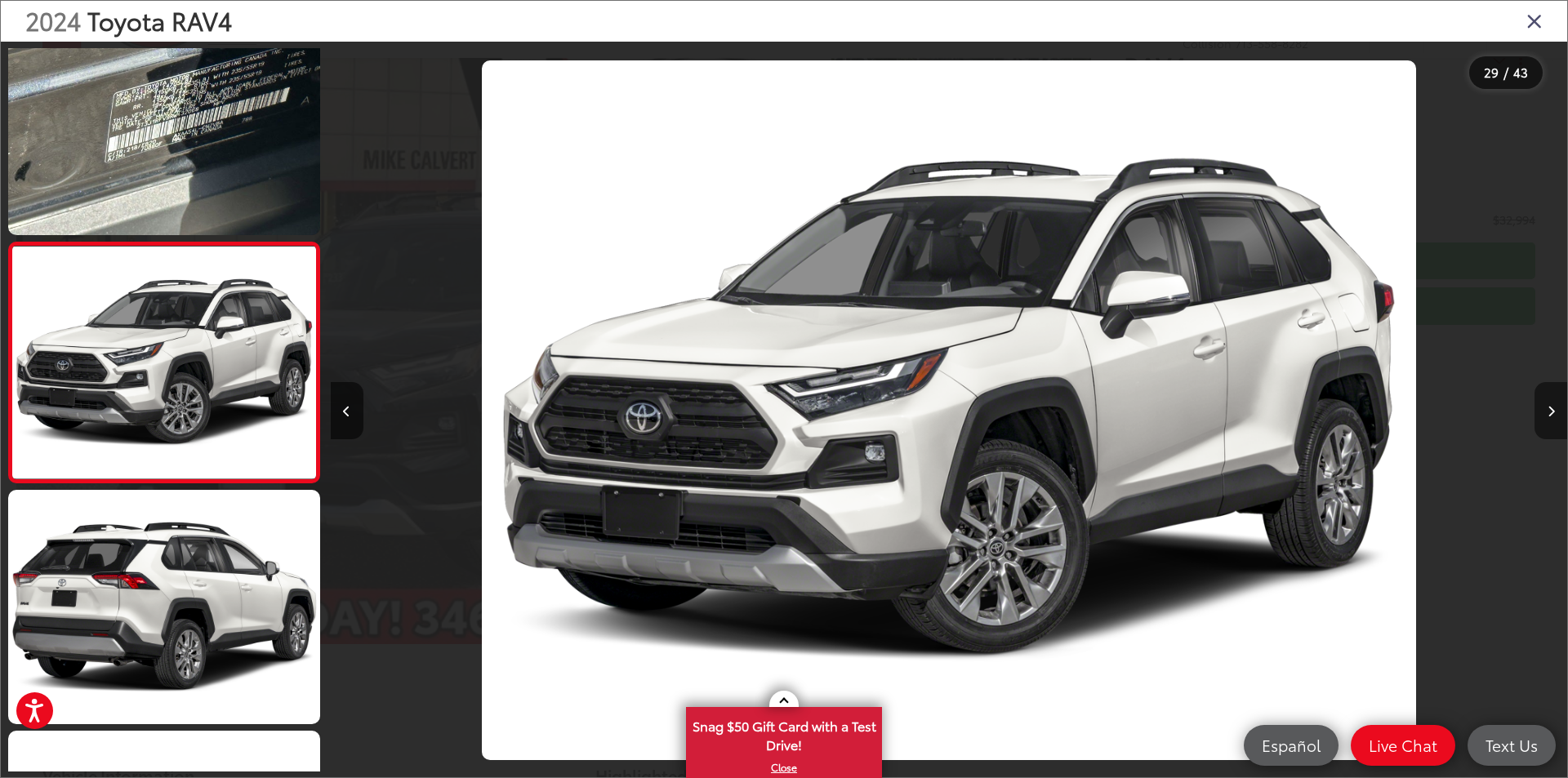 click at bounding box center (1551, 411) 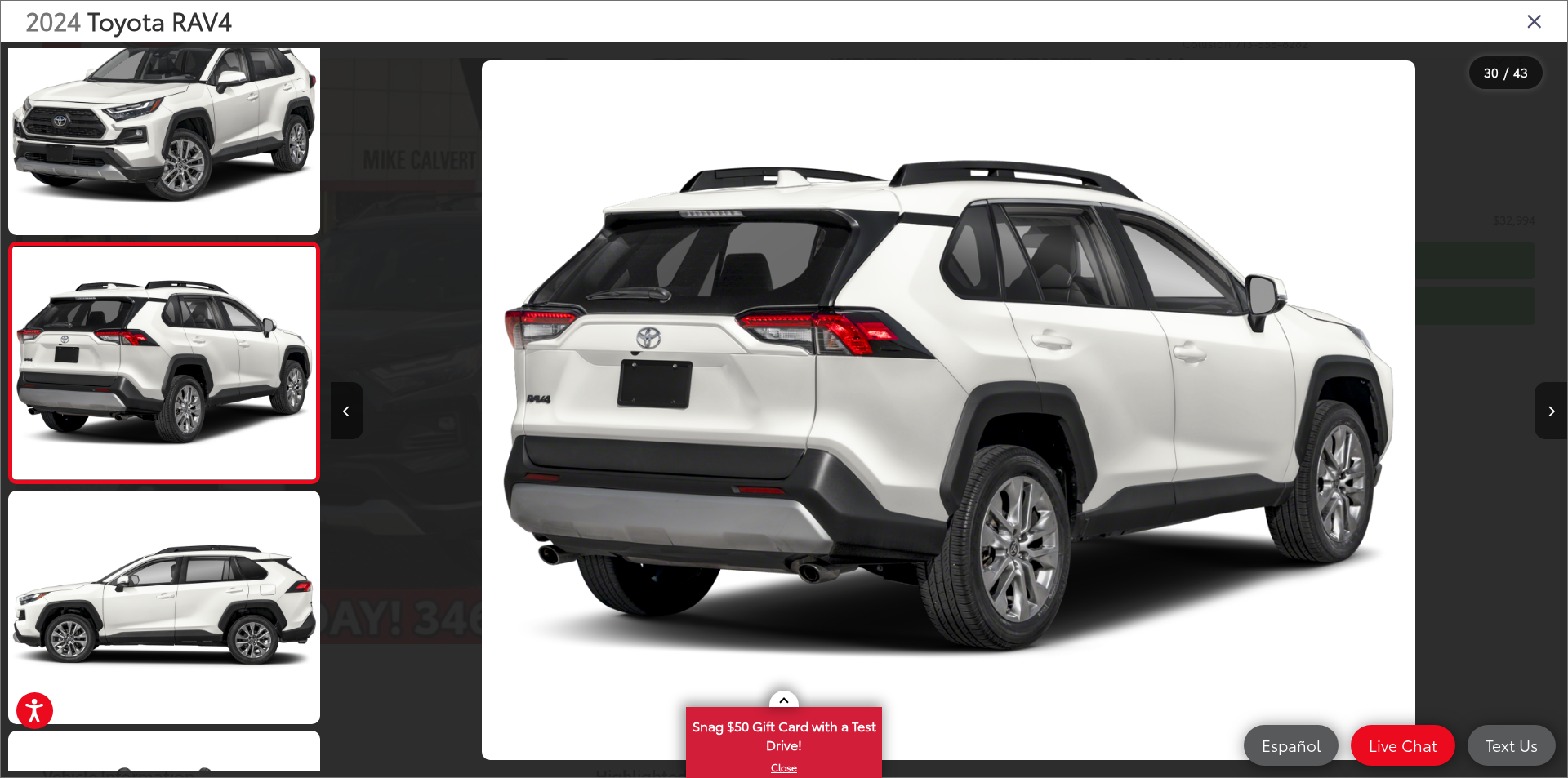 click at bounding box center [1551, 411] 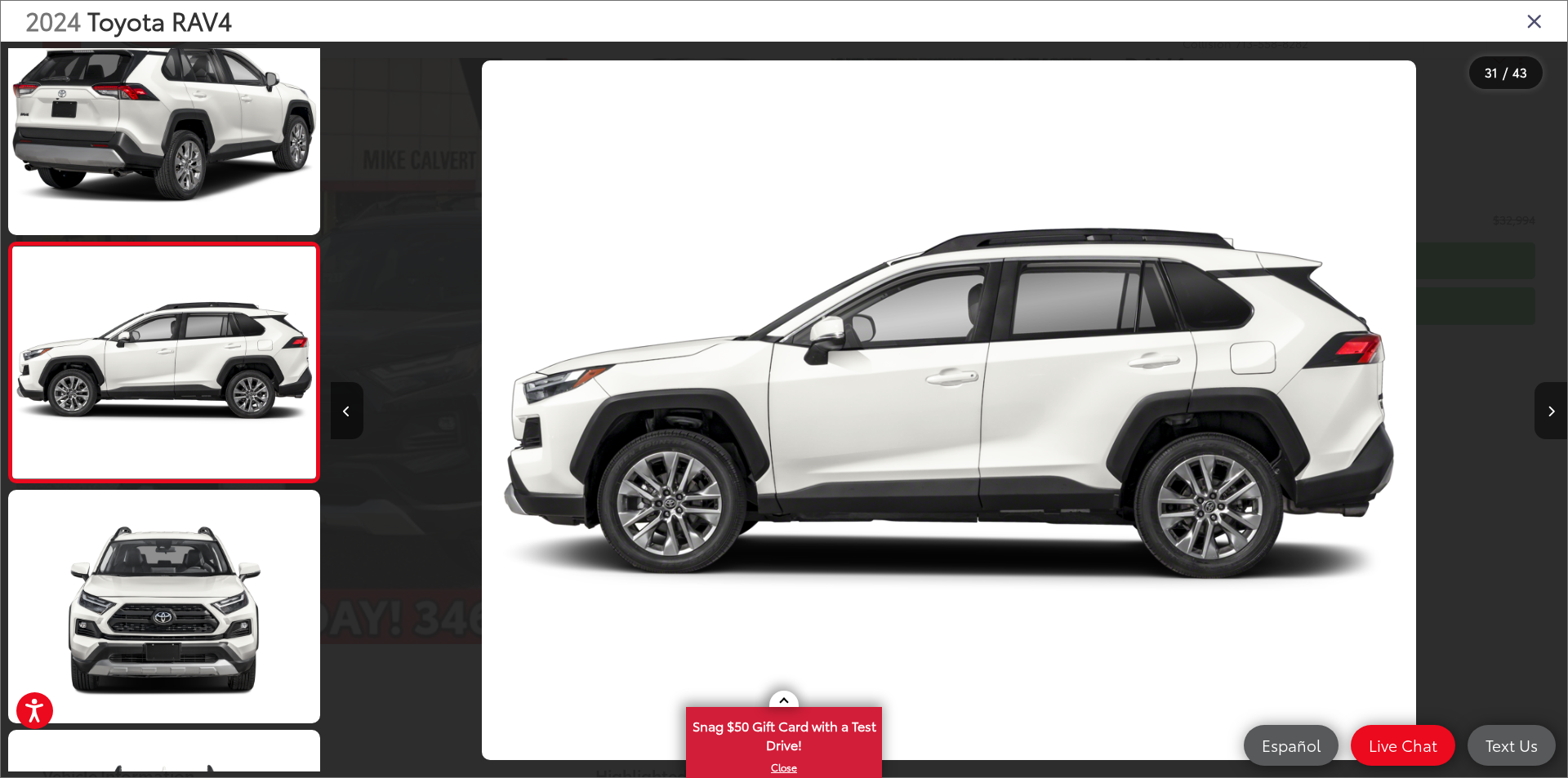 click at bounding box center (1551, 411) 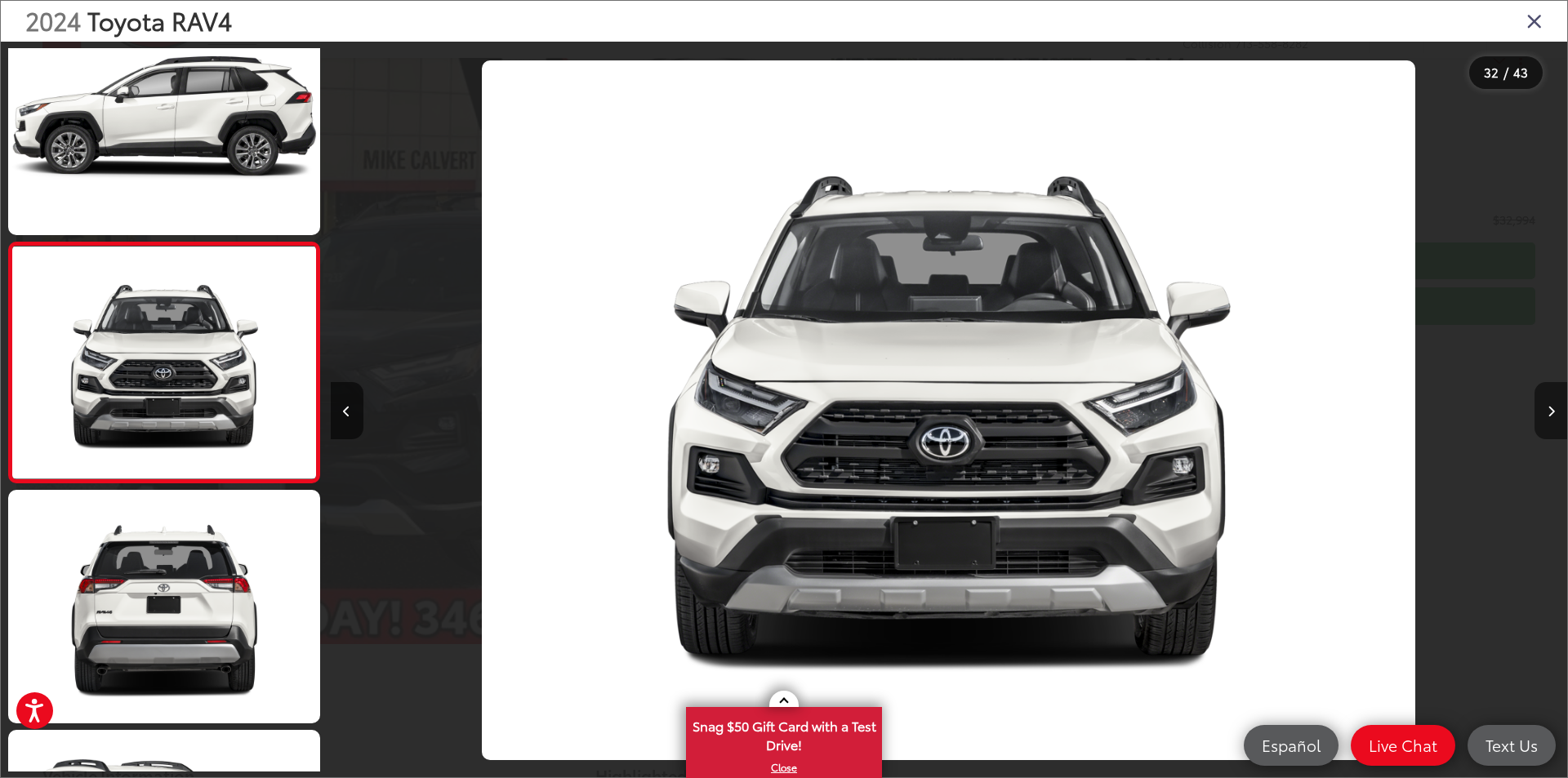 click at bounding box center (1551, 411) 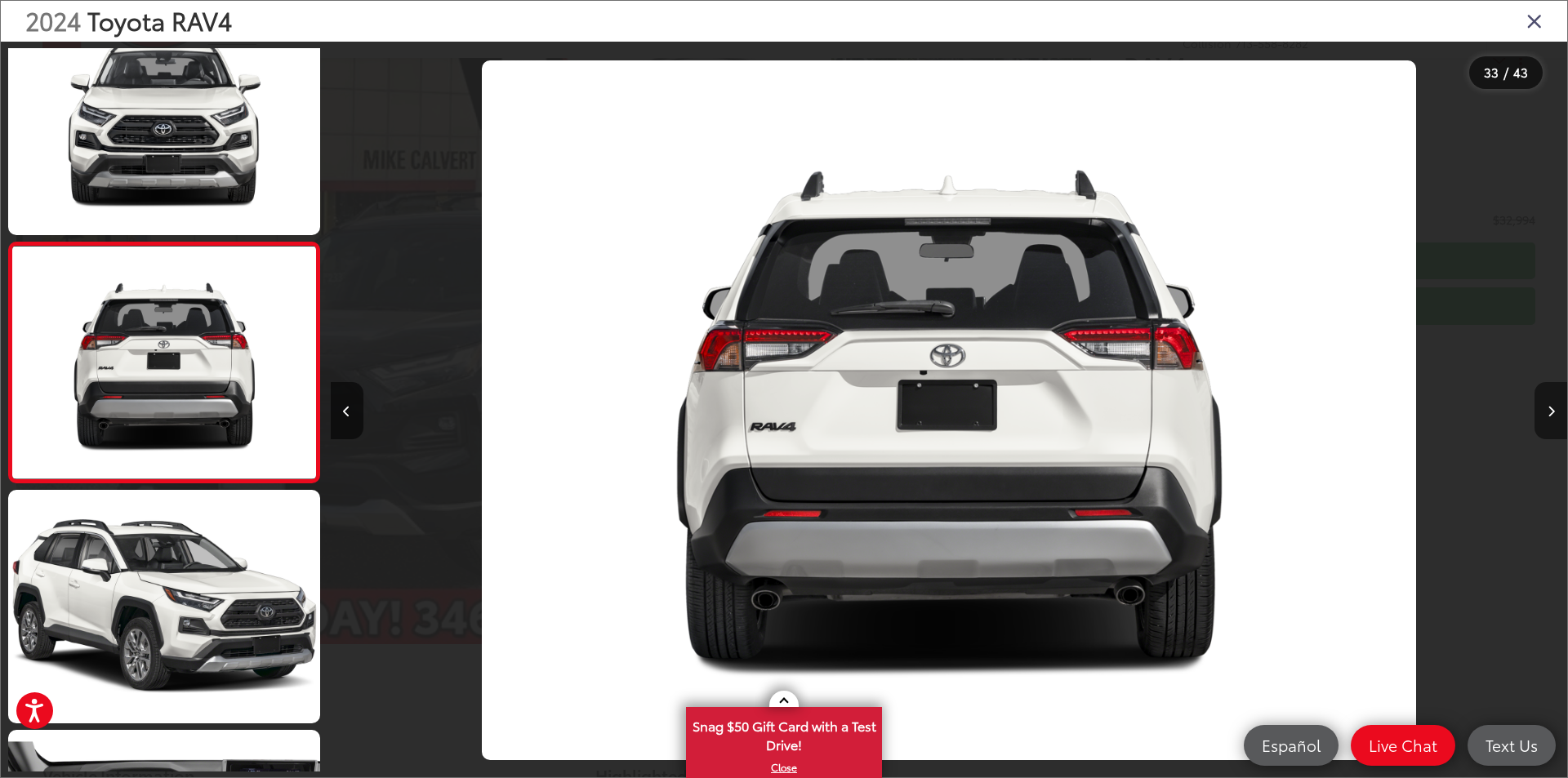 click at bounding box center (1551, 411) 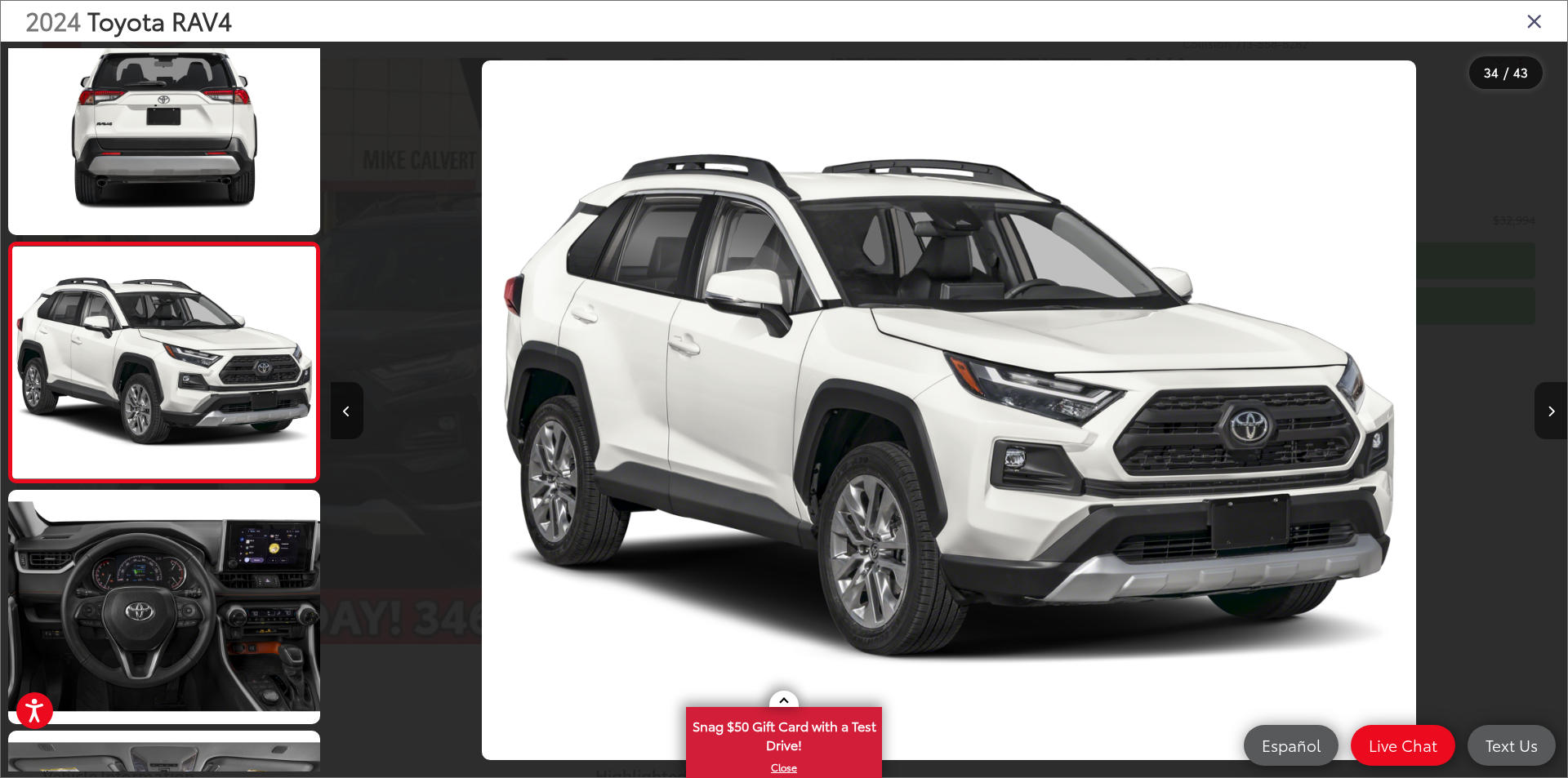 click at bounding box center (1551, 411) 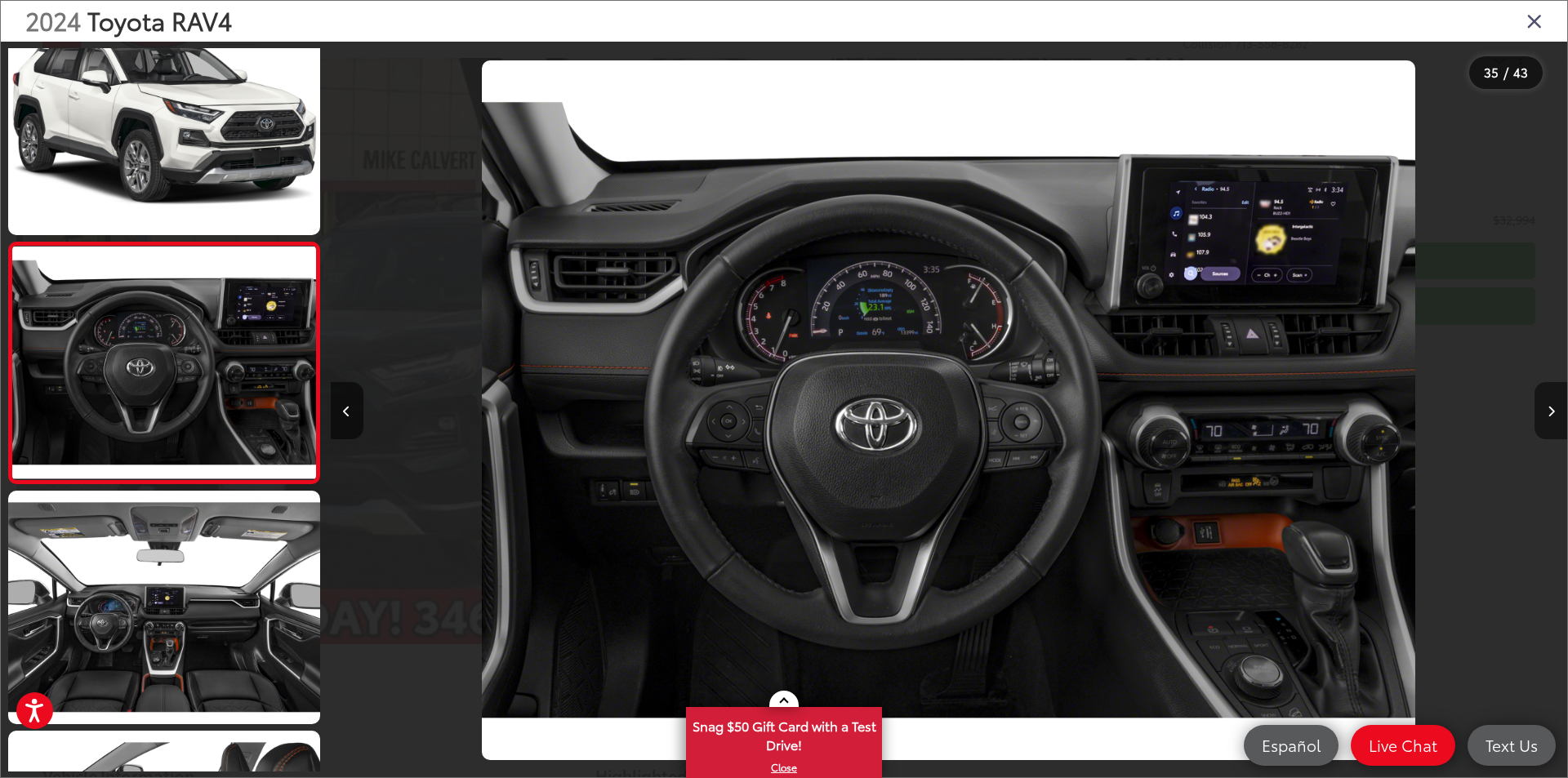 click at bounding box center (1551, 411) 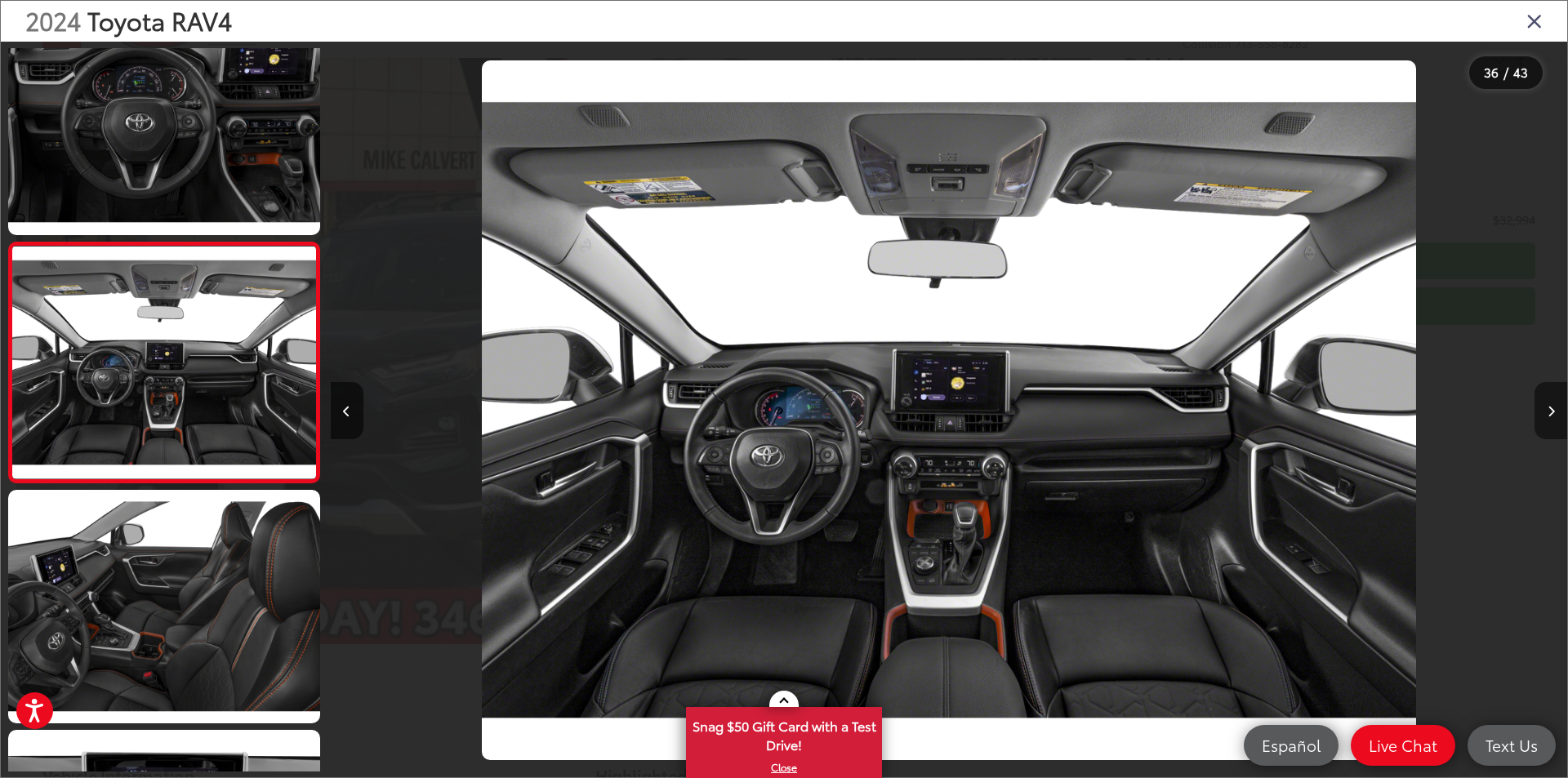 click at bounding box center [1551, 411] 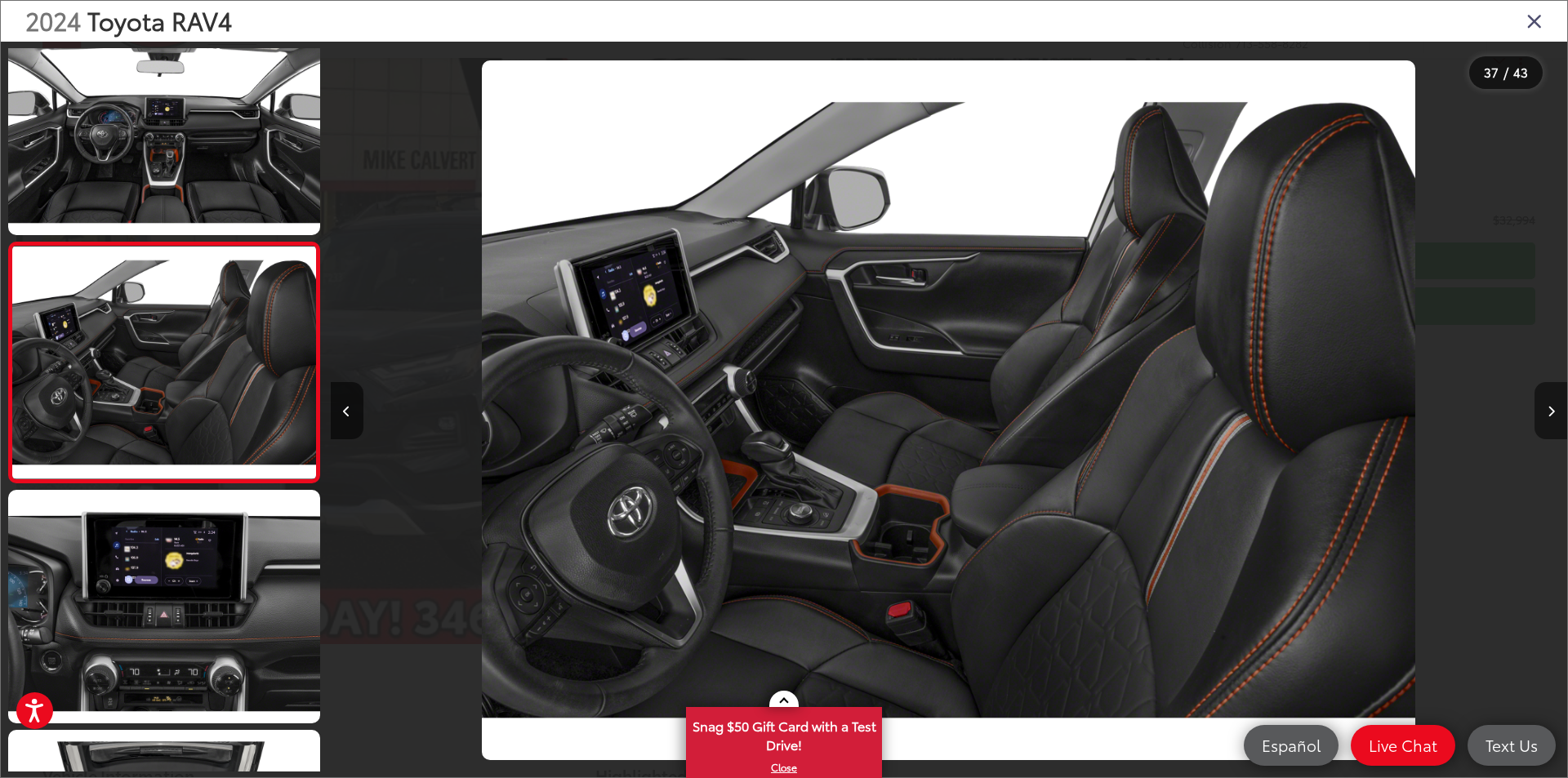 click at bounding box center [1551, 411] 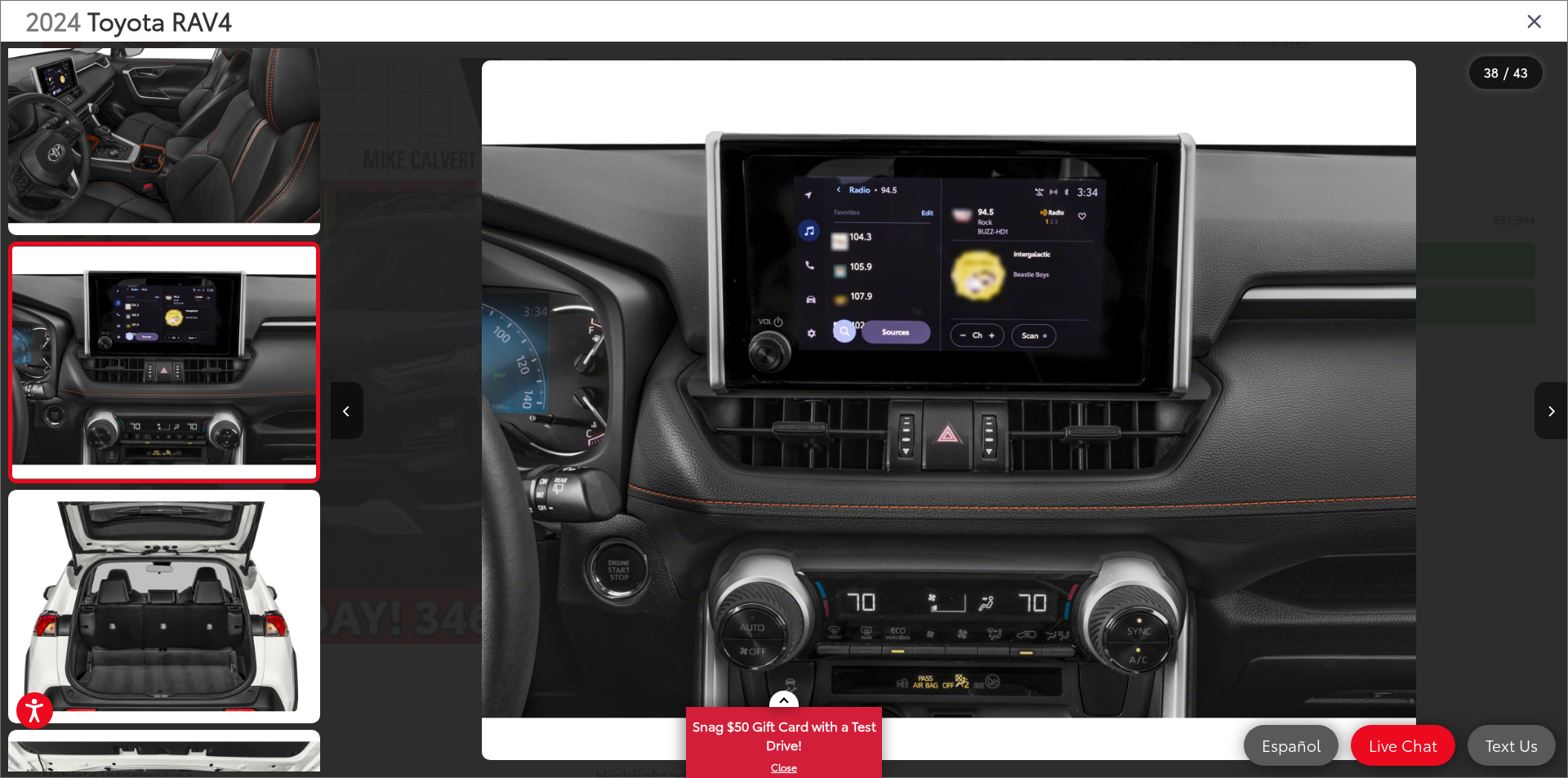 click at bounding box center (1551, 411) 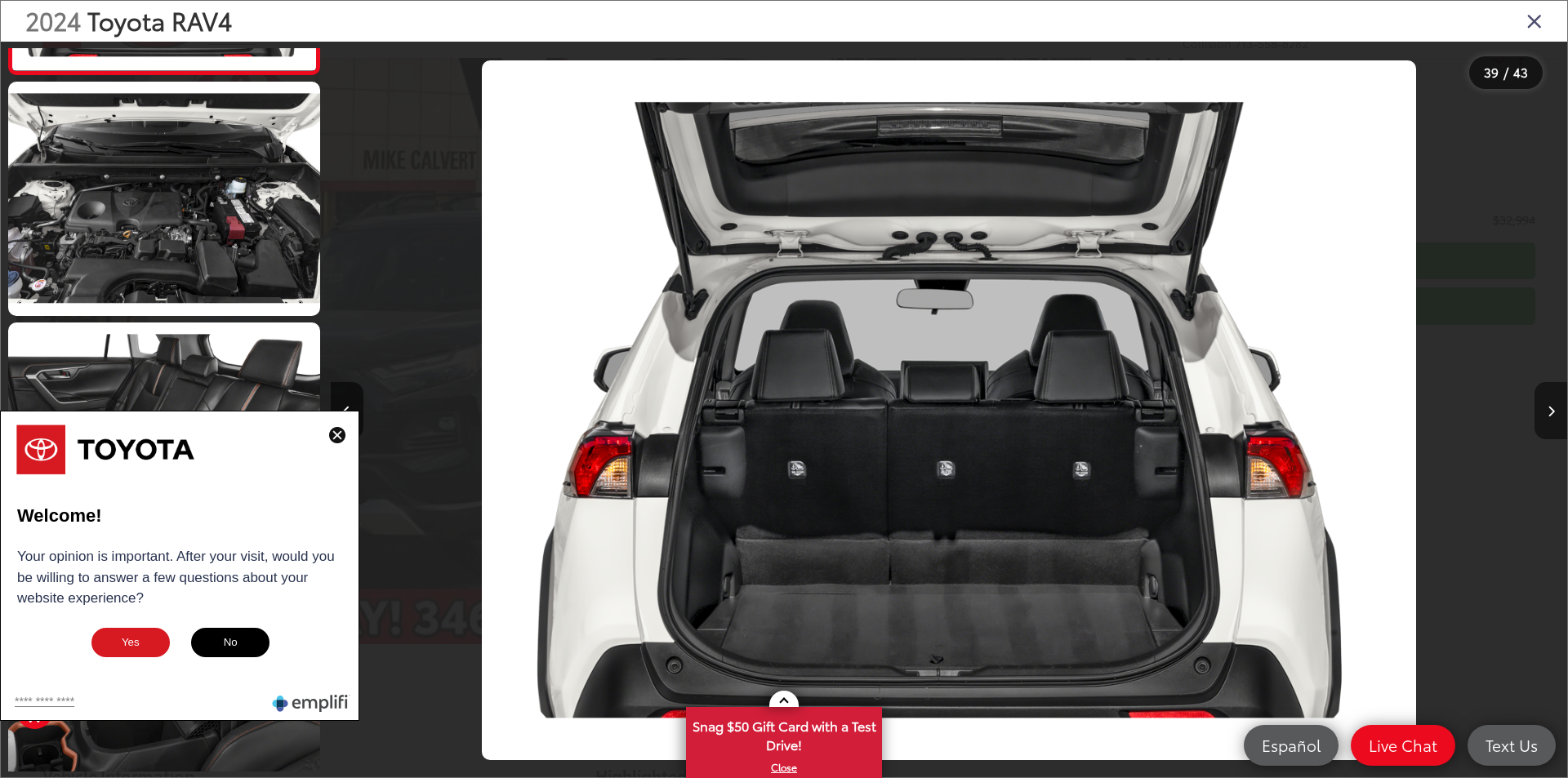 click at bounding box center [1551, 411] 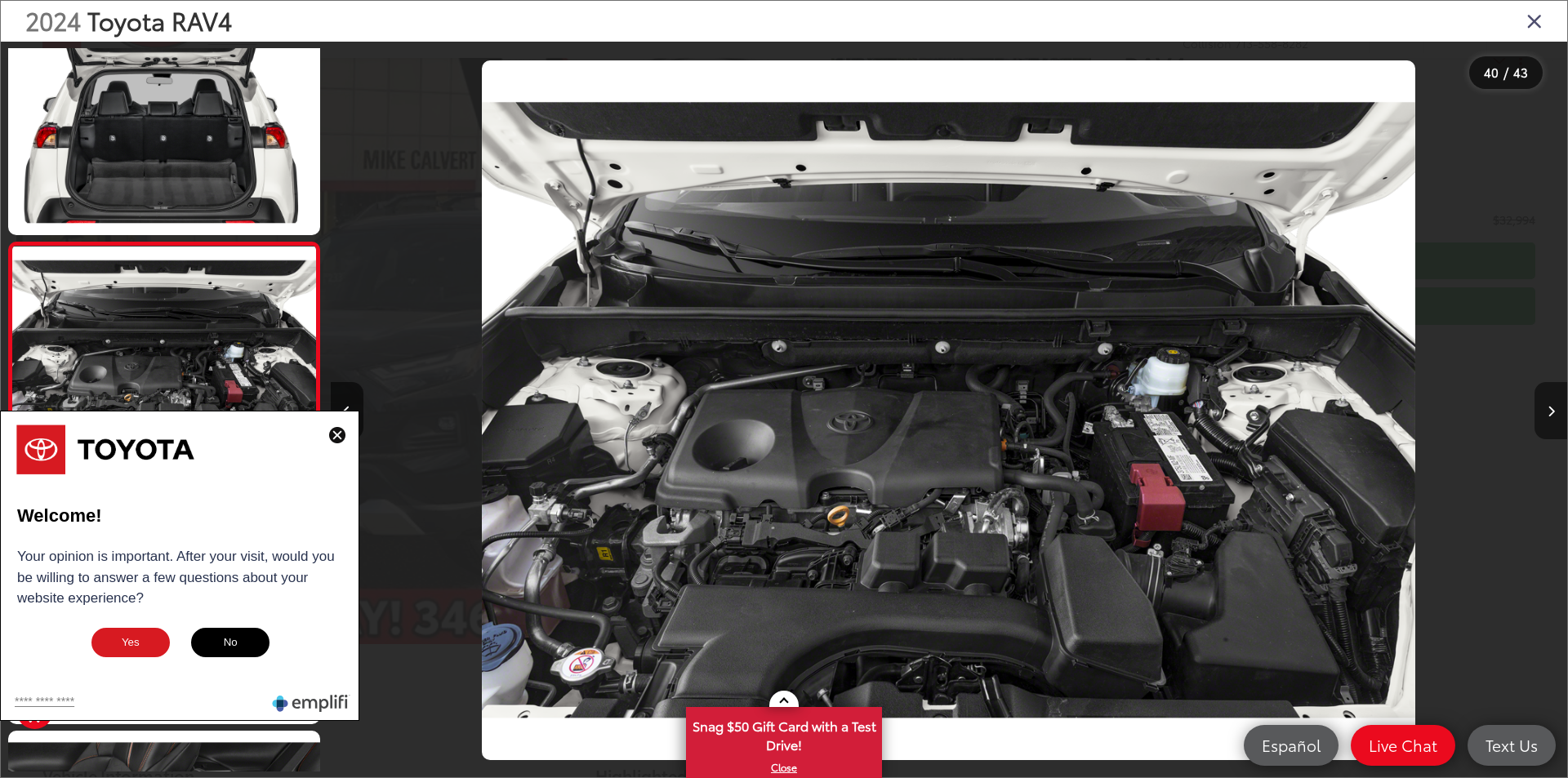 click at bounding box center (1551, 411) 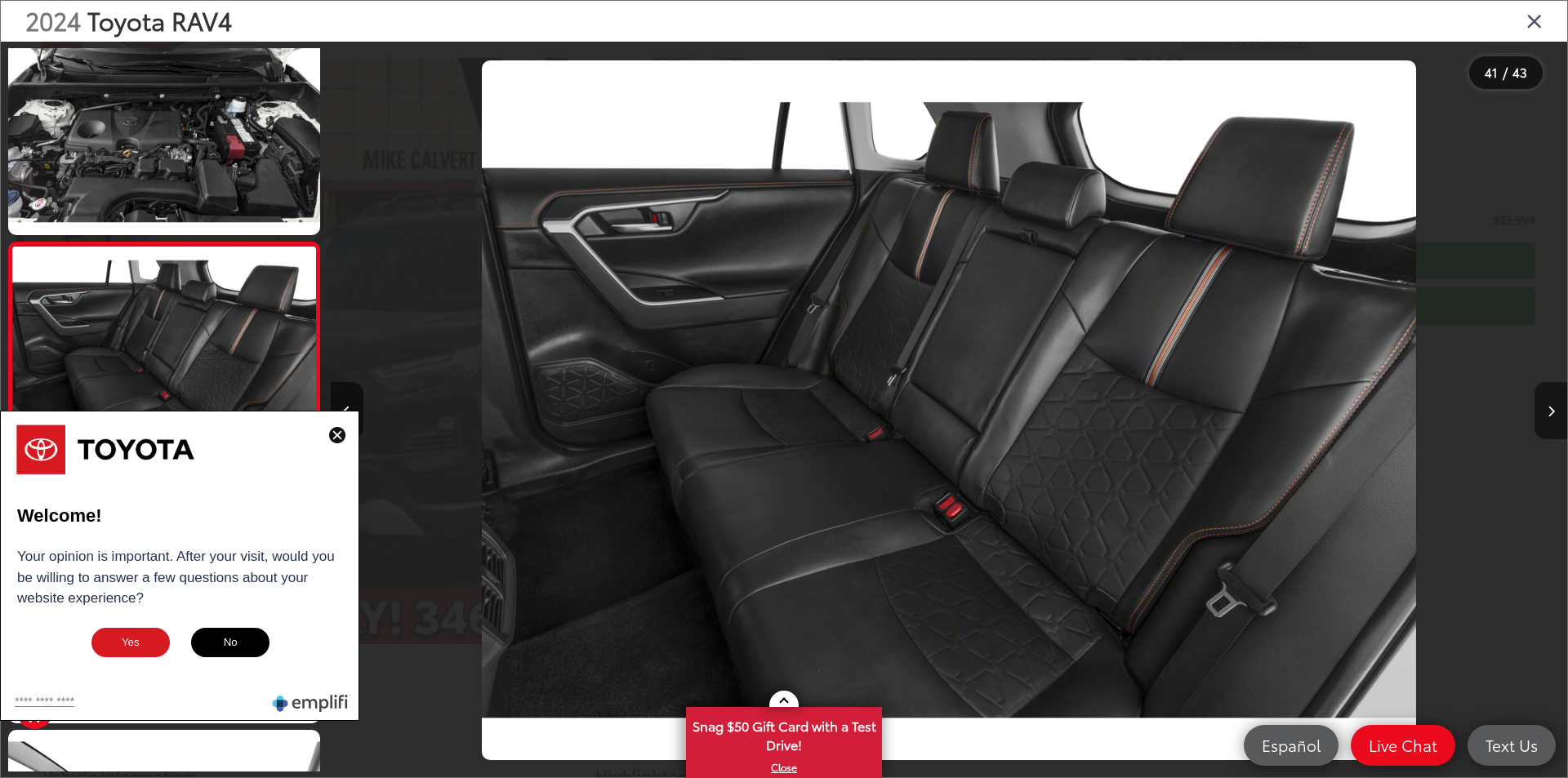 click at bounding box center [1551, 411] 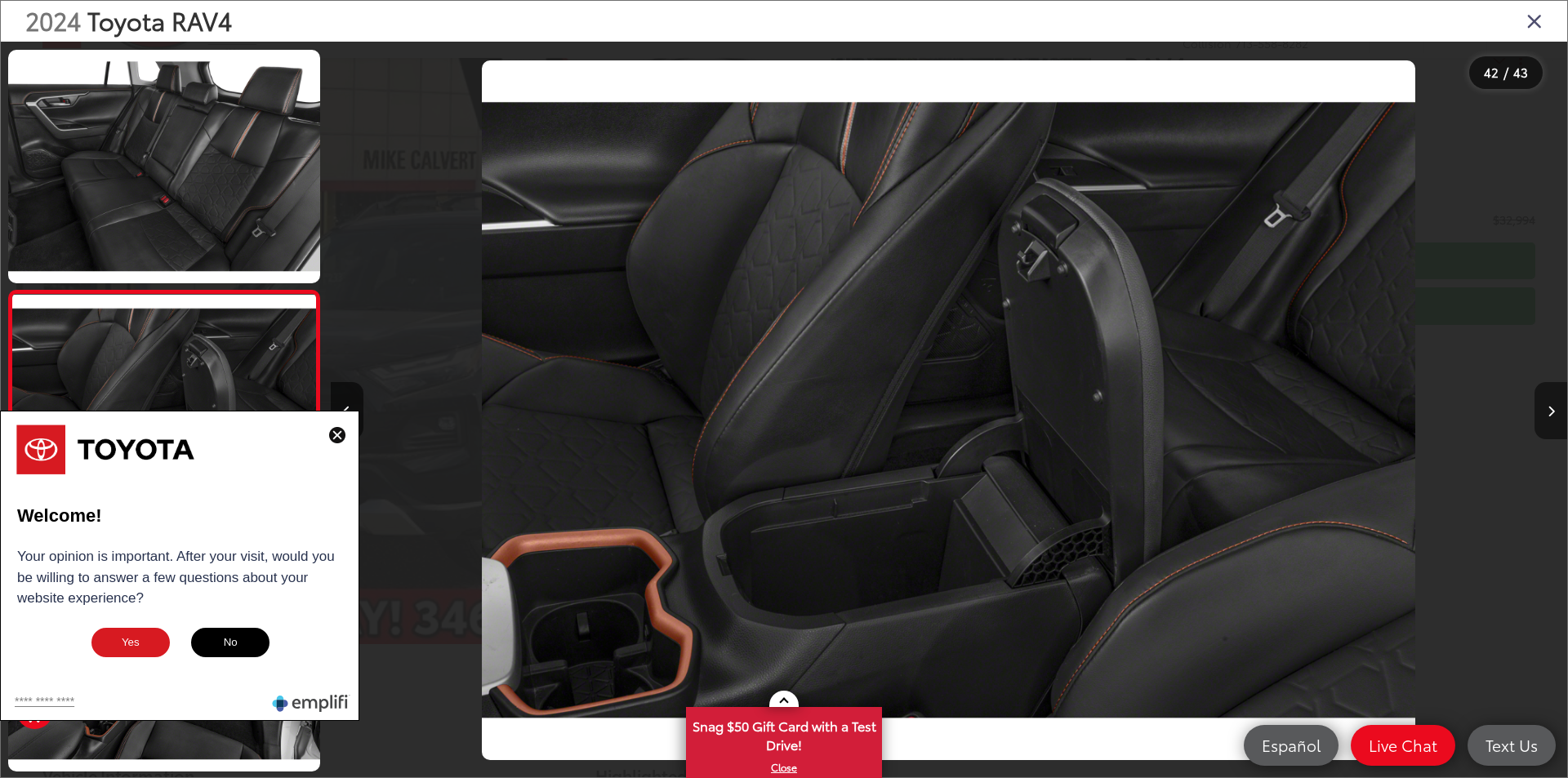 click at bounding box center (1551, 411) 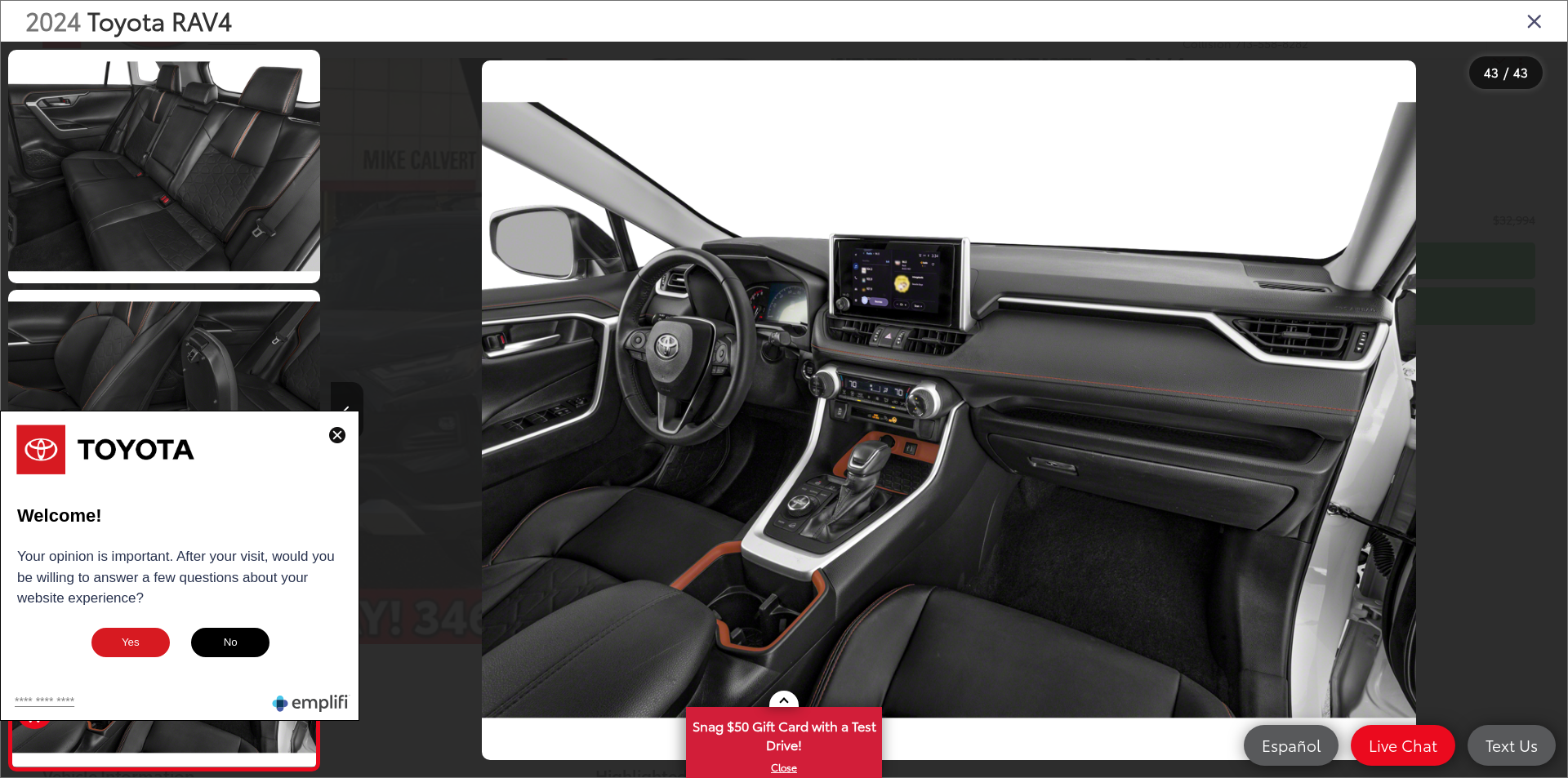 click at bounding box center (337, 435) 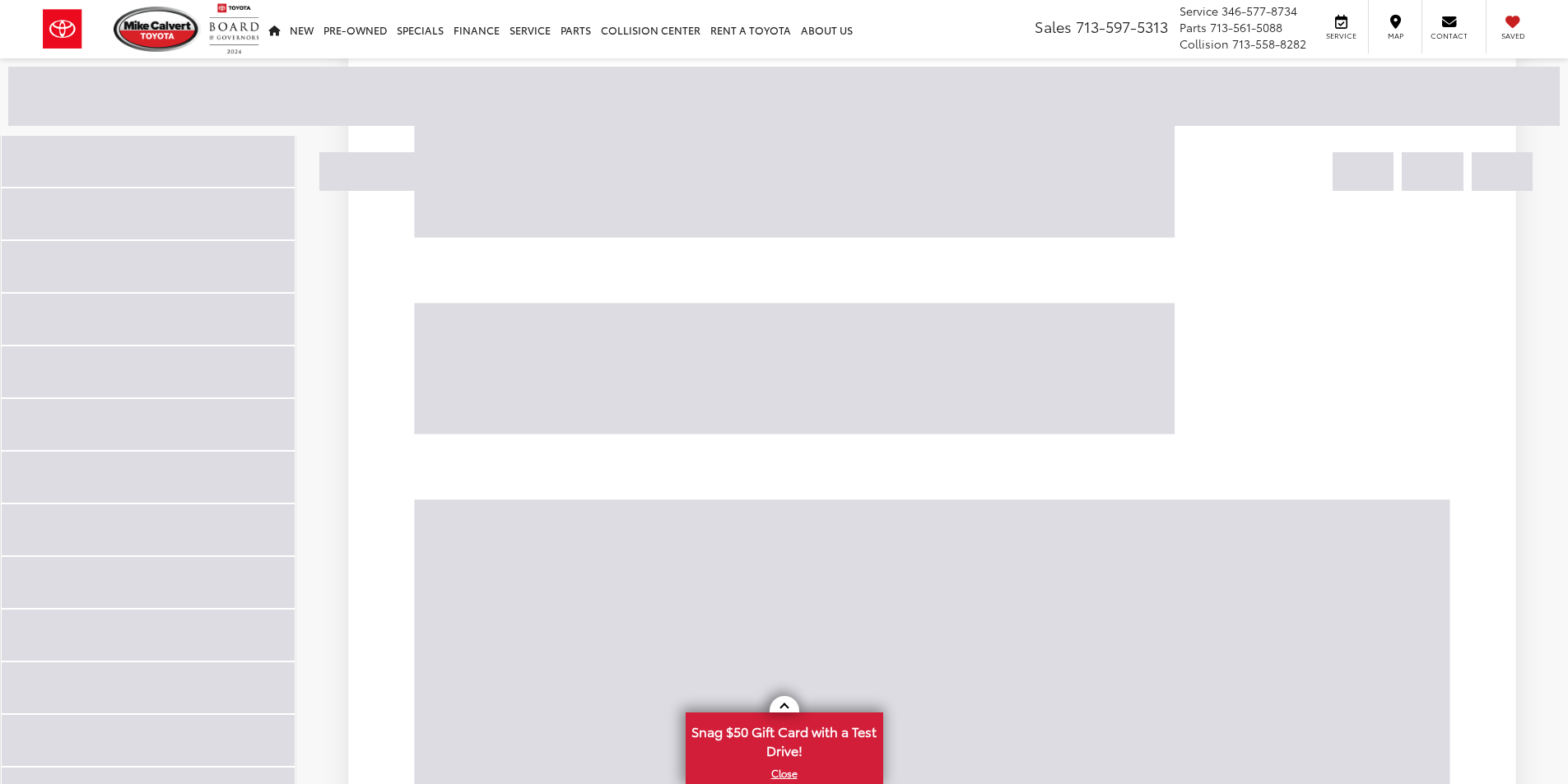 scroll, scrollTop: 0, scrollLeft: 0, axis: both 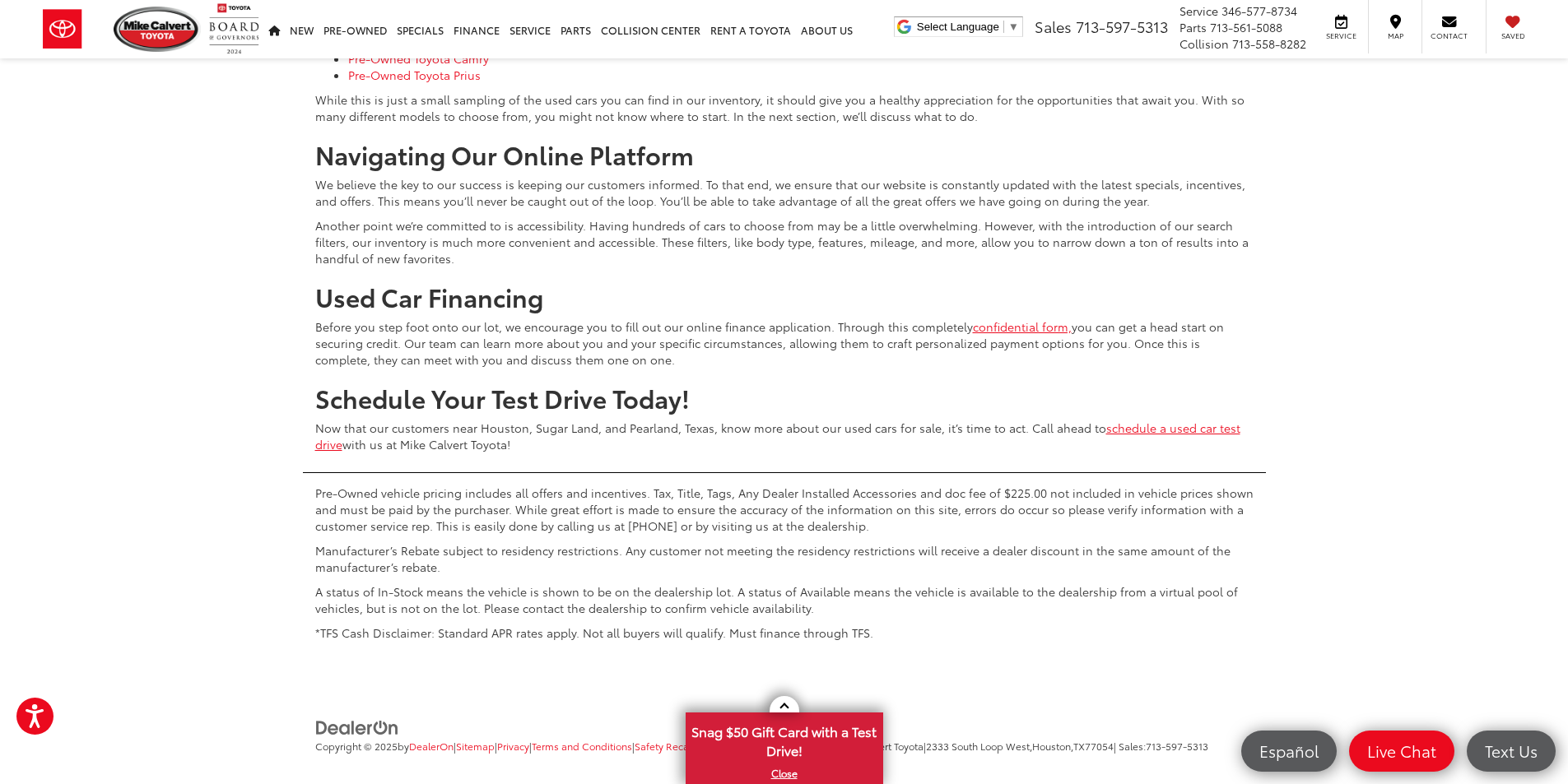 click at bounding box center (564, -785) 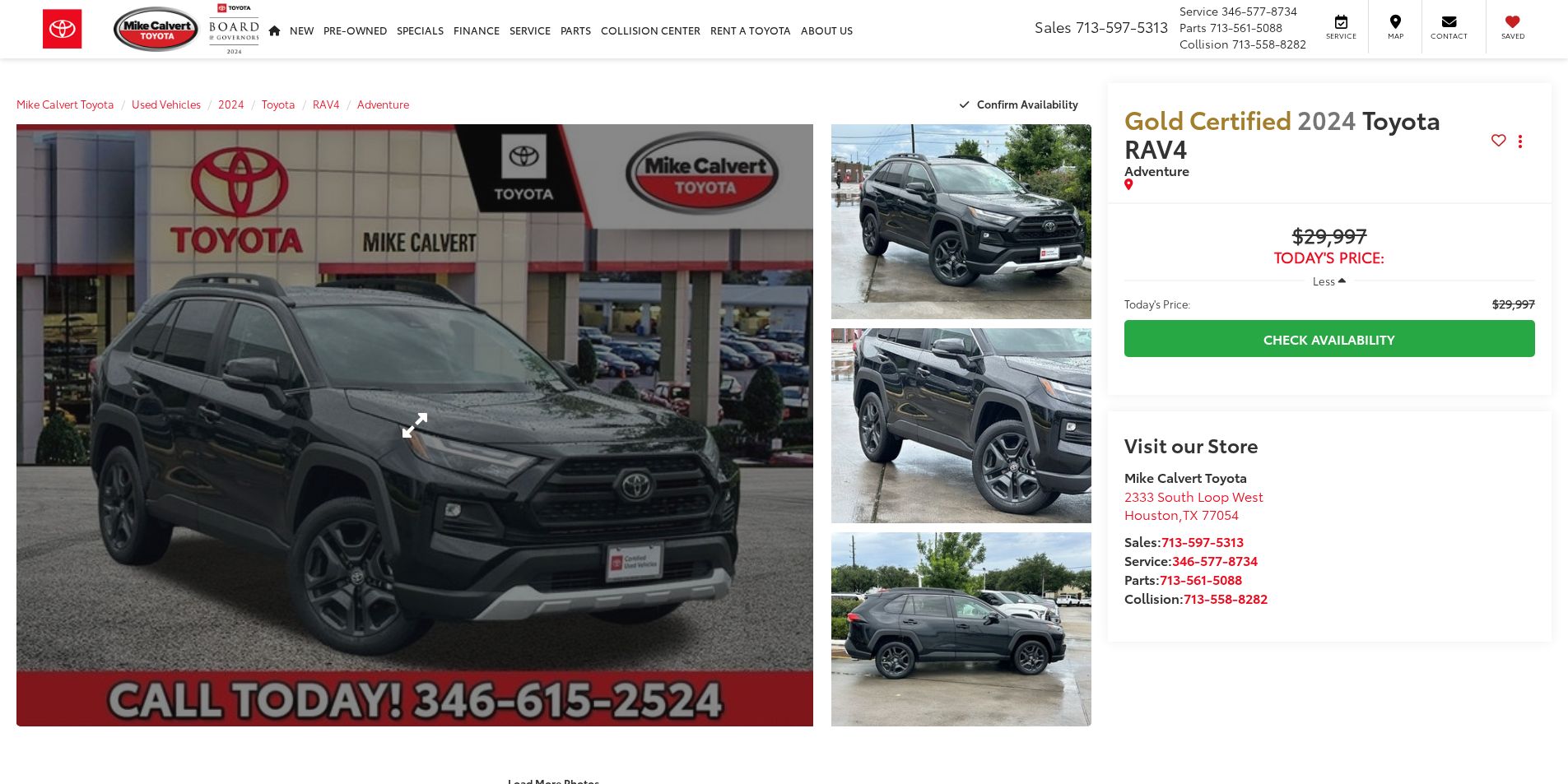 scroll, scrollTop: 0, scrollLeft: 0, axis: both 